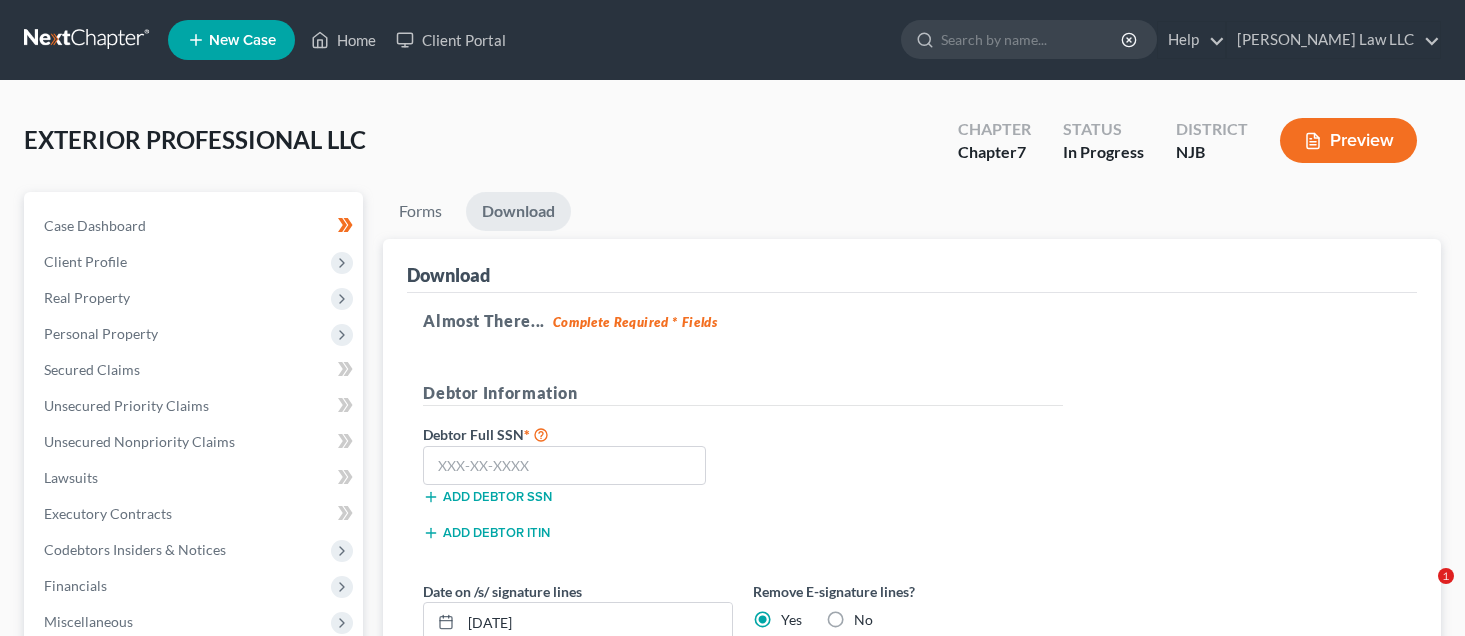 scroll, scrollTop: 166, scrollLeft: 0, axis: vertical 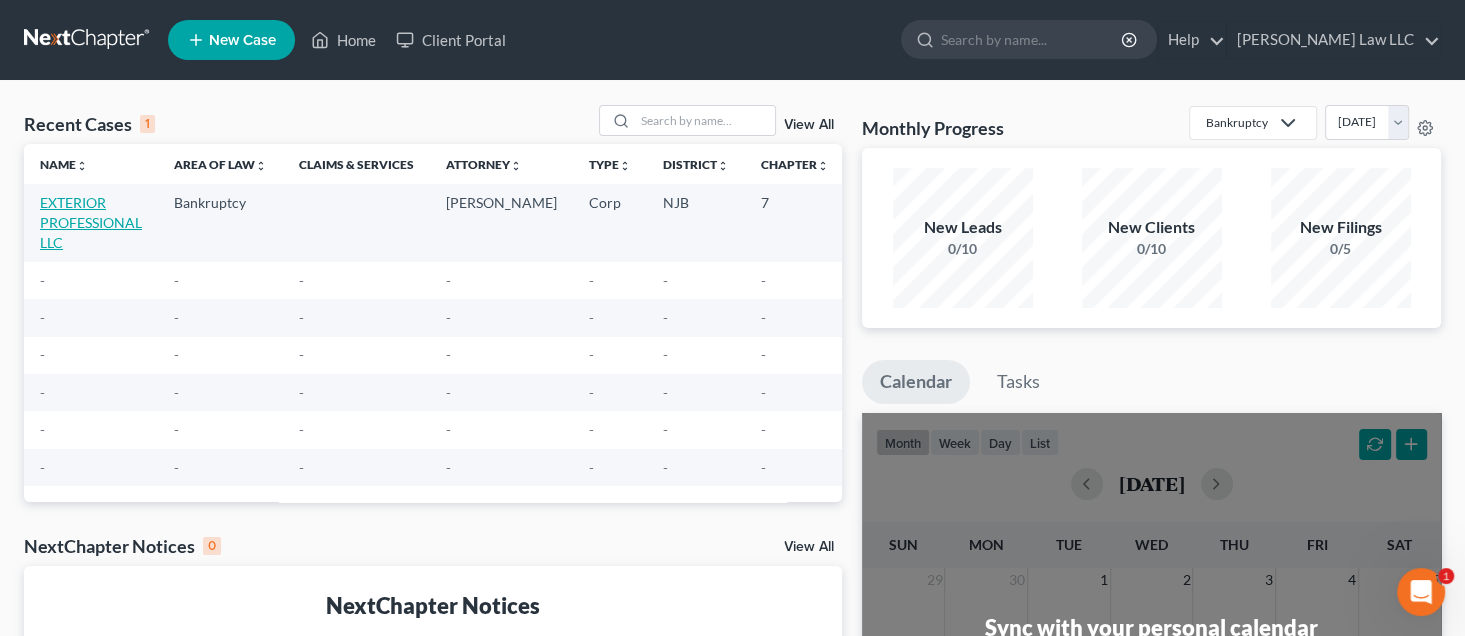 click on "EXTERIOR PROFESSIONAL LLC" at bounding box center (91, 222) 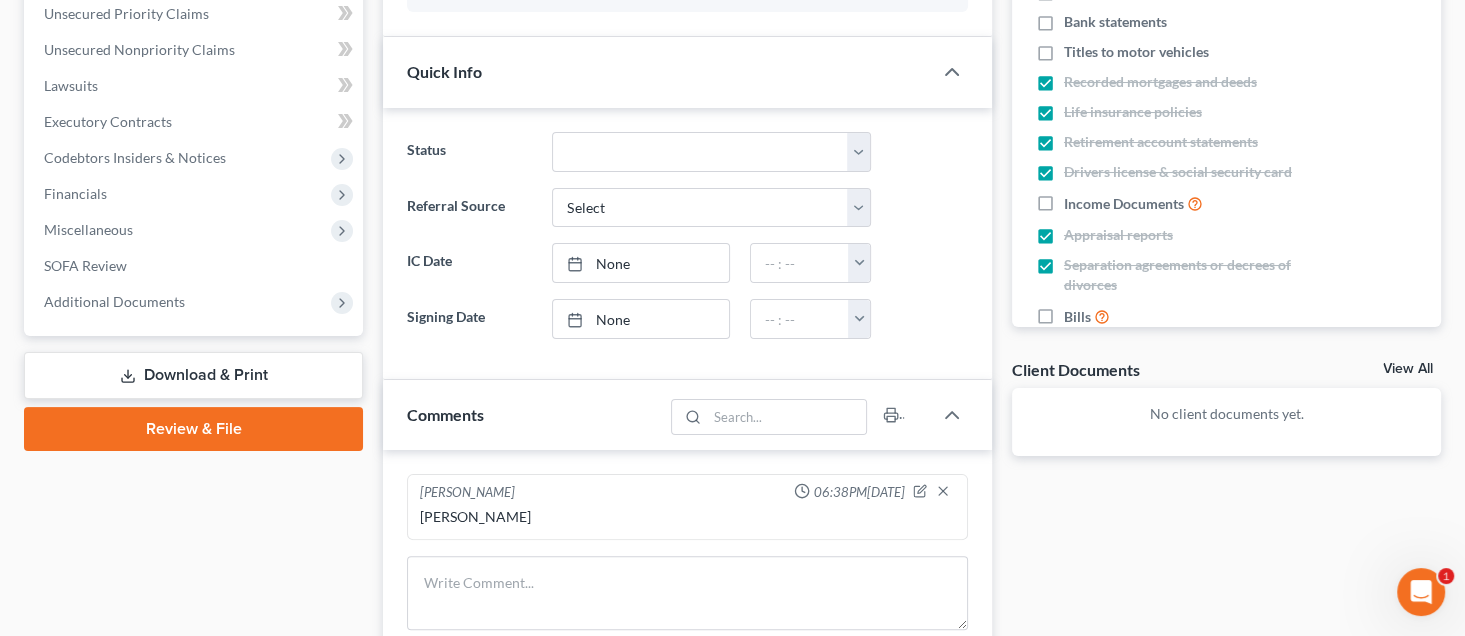 scroll, scrollTop: 500, scrollLeft: 0, axis: vertical 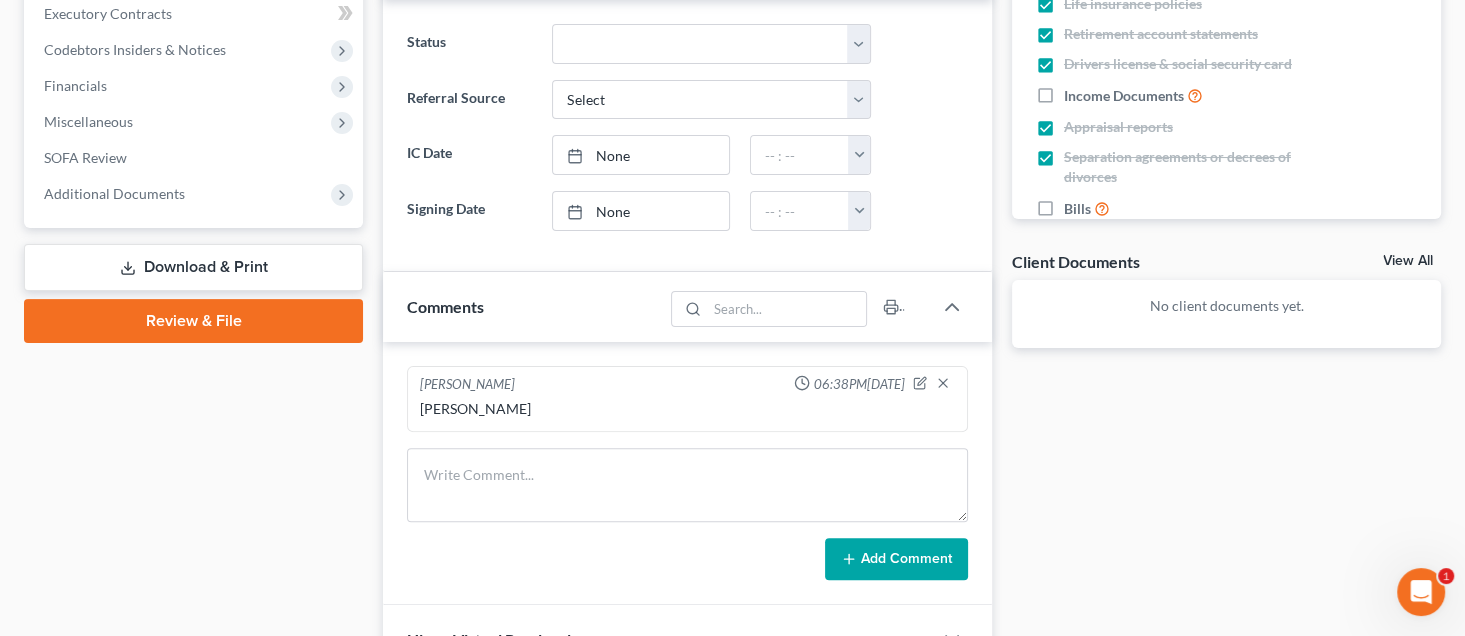 click on "Download & Print" at bounding box center (193, 267) 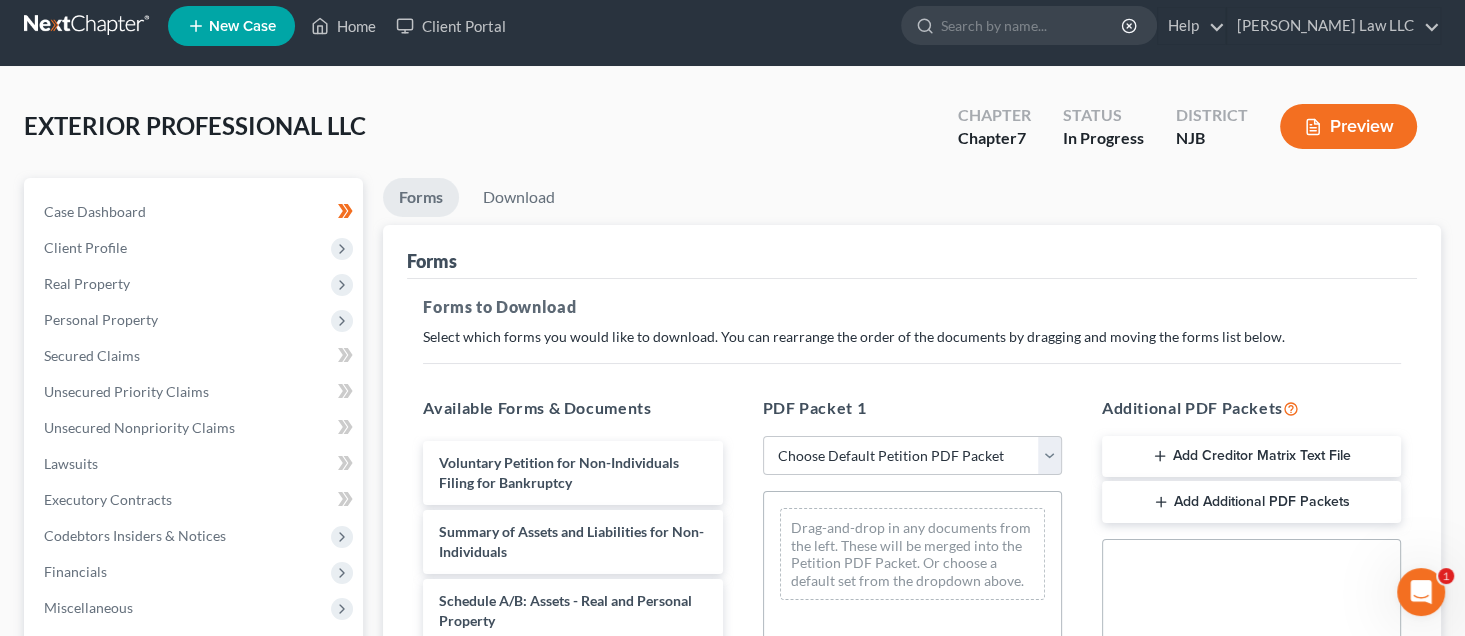 scroll, scrollTop: 0, scrollLeft: 0, axis: both 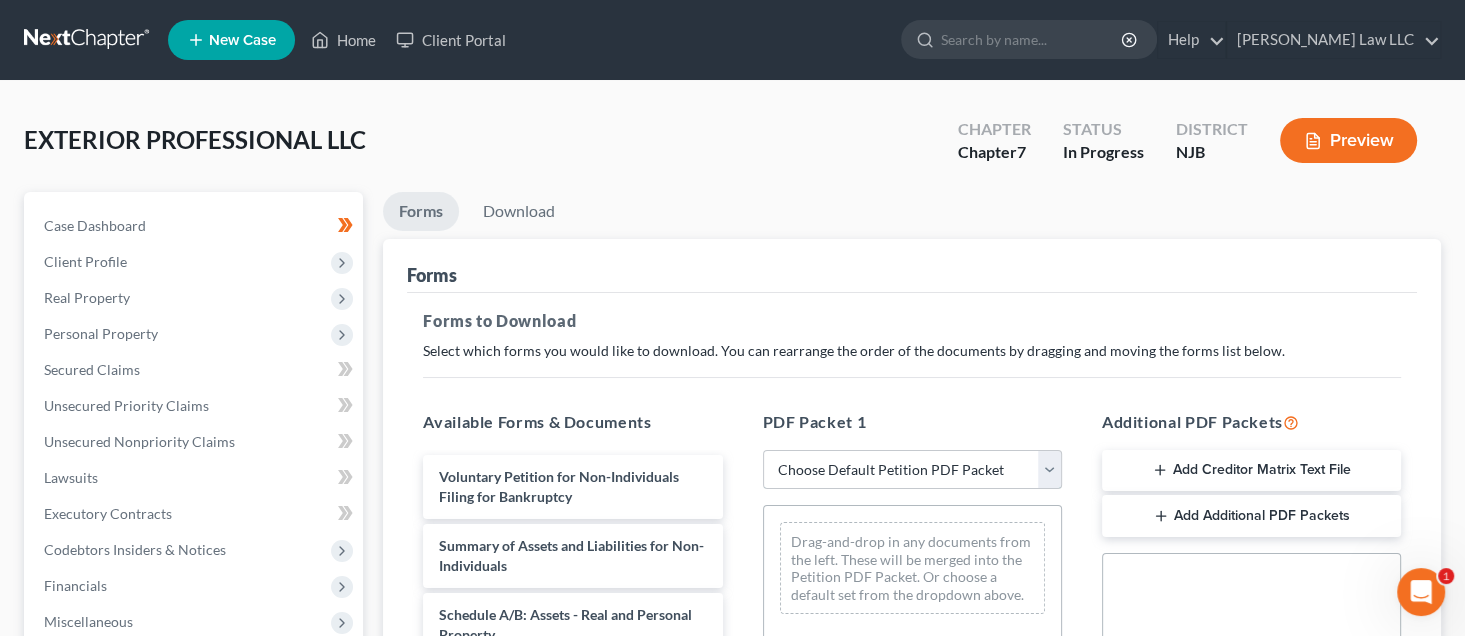 click on "Choose Default Petition PDF Packet Complete Bankruptcy Petition (all forms and schedules) Emergency Filing Forms (Petition and Creditor List Only) Amended Forms Signature Pages Only" at bounding box center (912, 470) 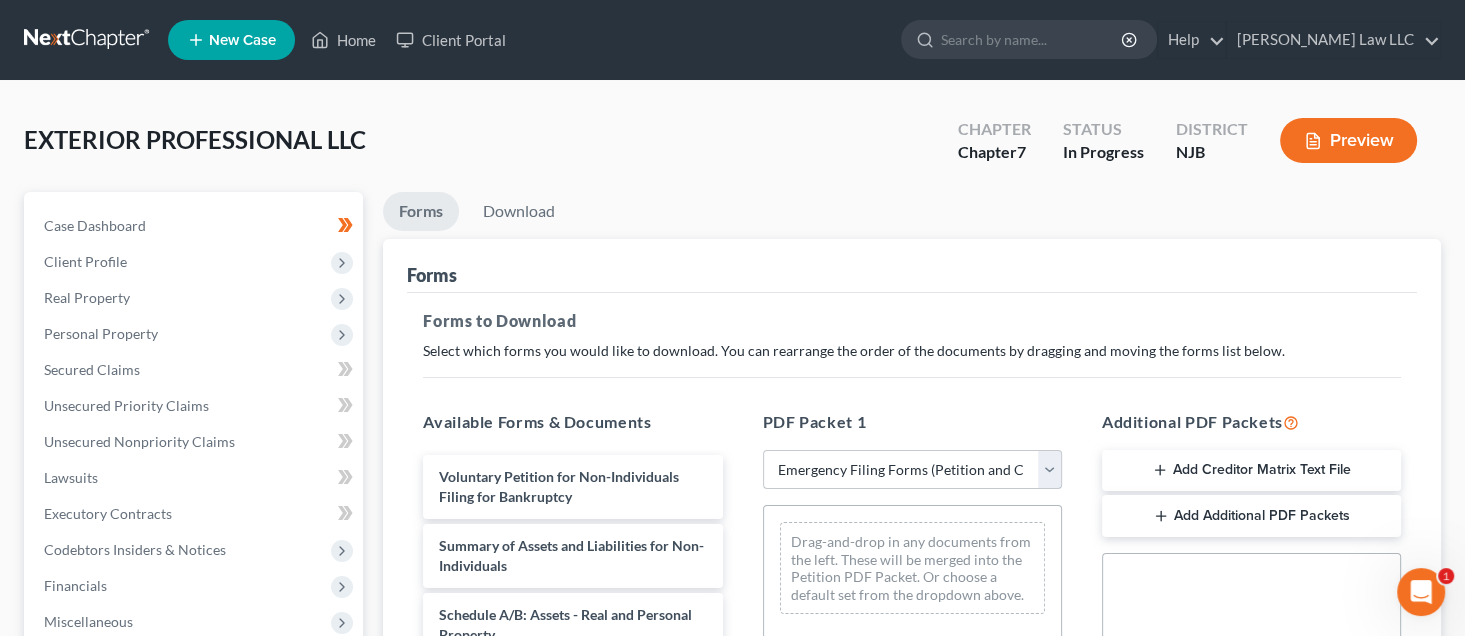 click on "Choose Default Petition PDF Packet Complete Bankruptcy Petition (all forms and schedules) Emergency Filing Forms (Petition and Creditor List Only) Amended Forms Signature Pages Only" at bounding box center (912, 470) 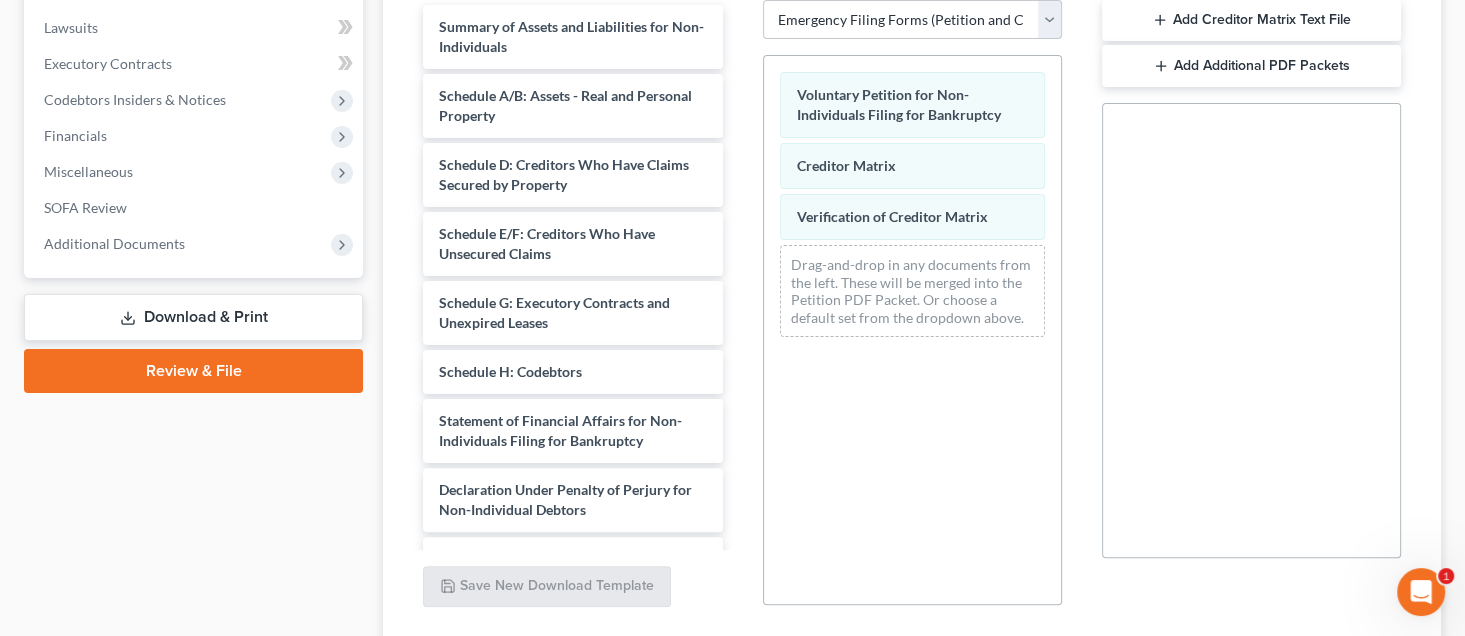scroll, scrollTop: 597, scrollLeft: 0, axis: vertical 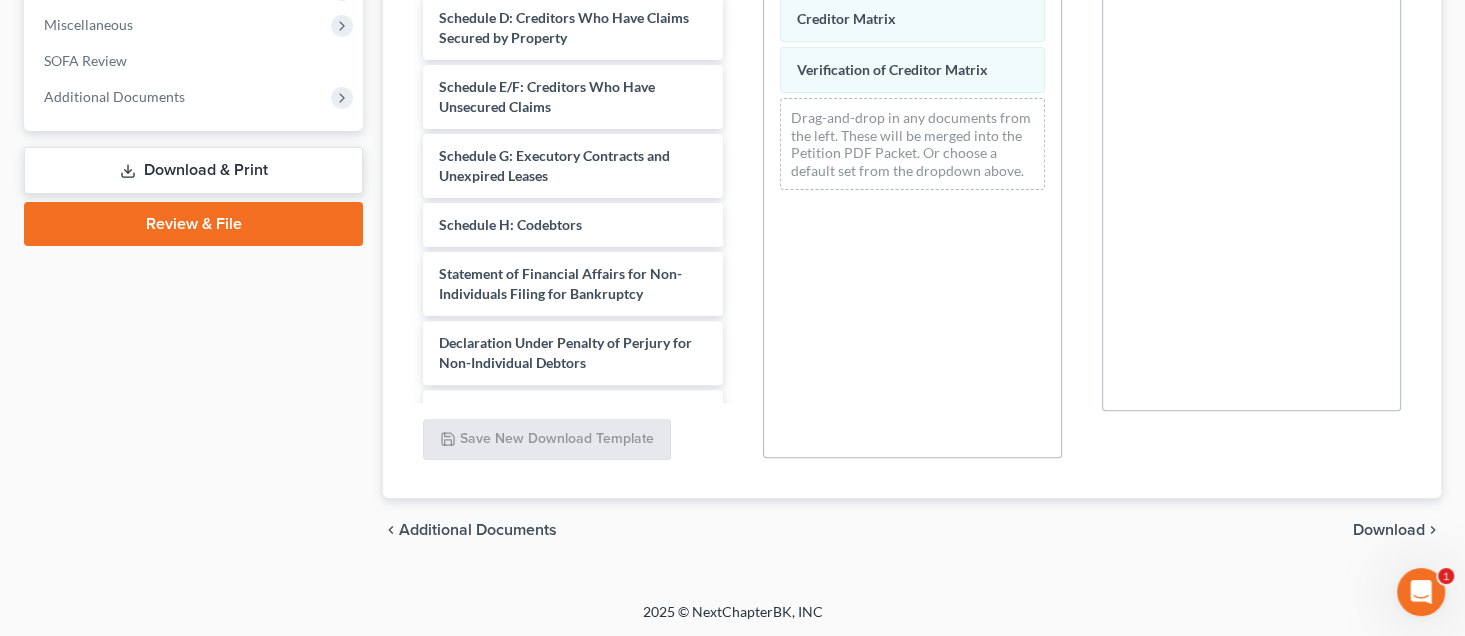 click on "Download & Print" at bounding box center [193, 170] 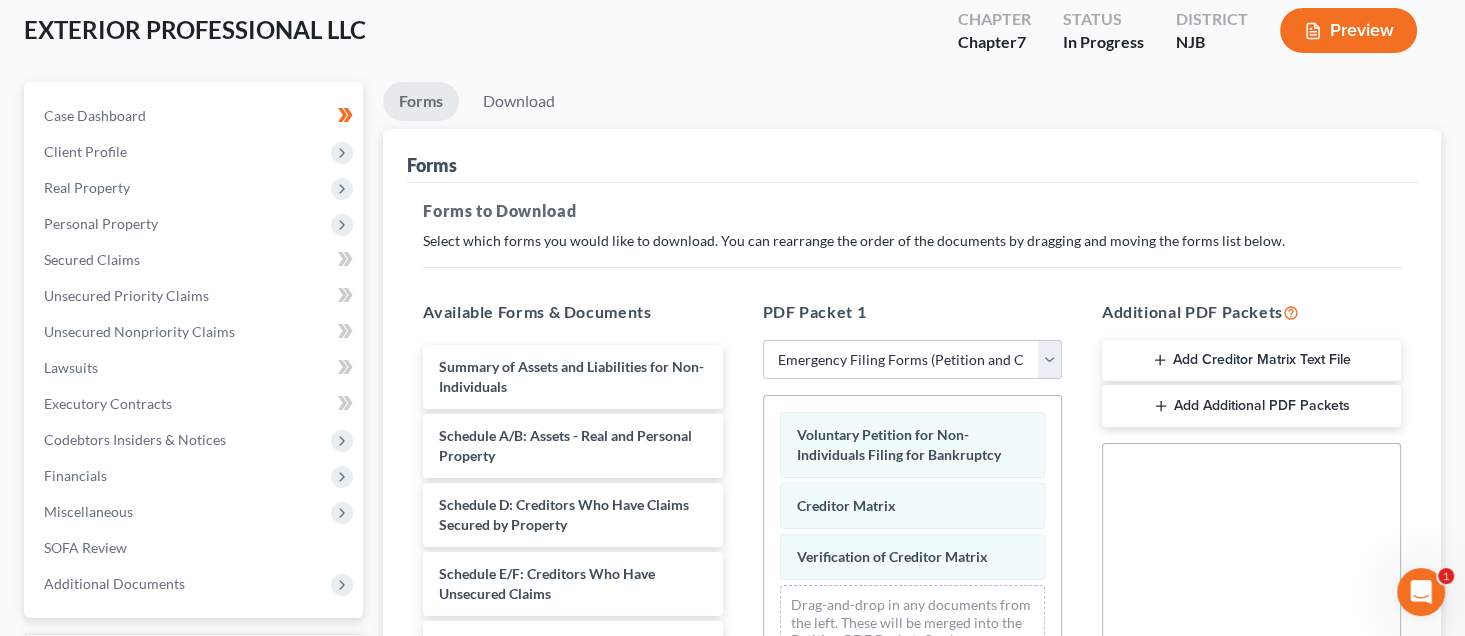 scroll, scrollTop: 333, scrollLeft: 0, axis: vertical 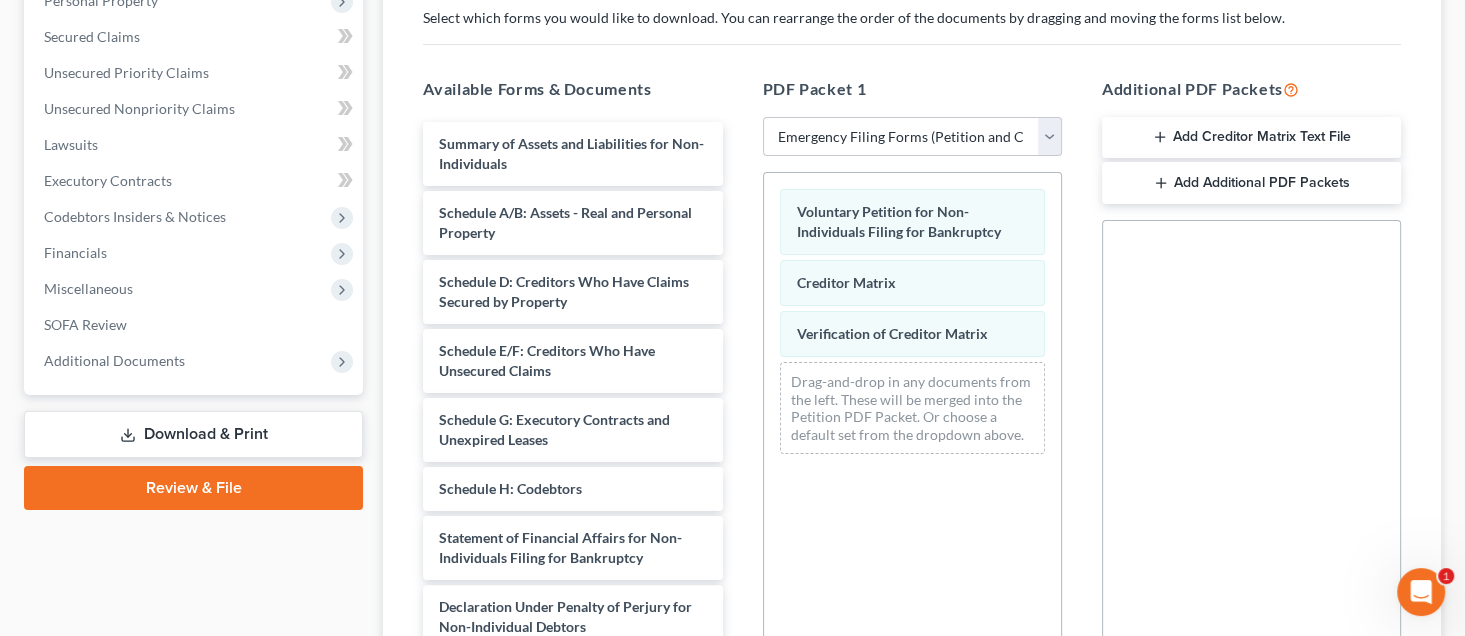 click on "Download & Print" at bounding box center [193, 434] 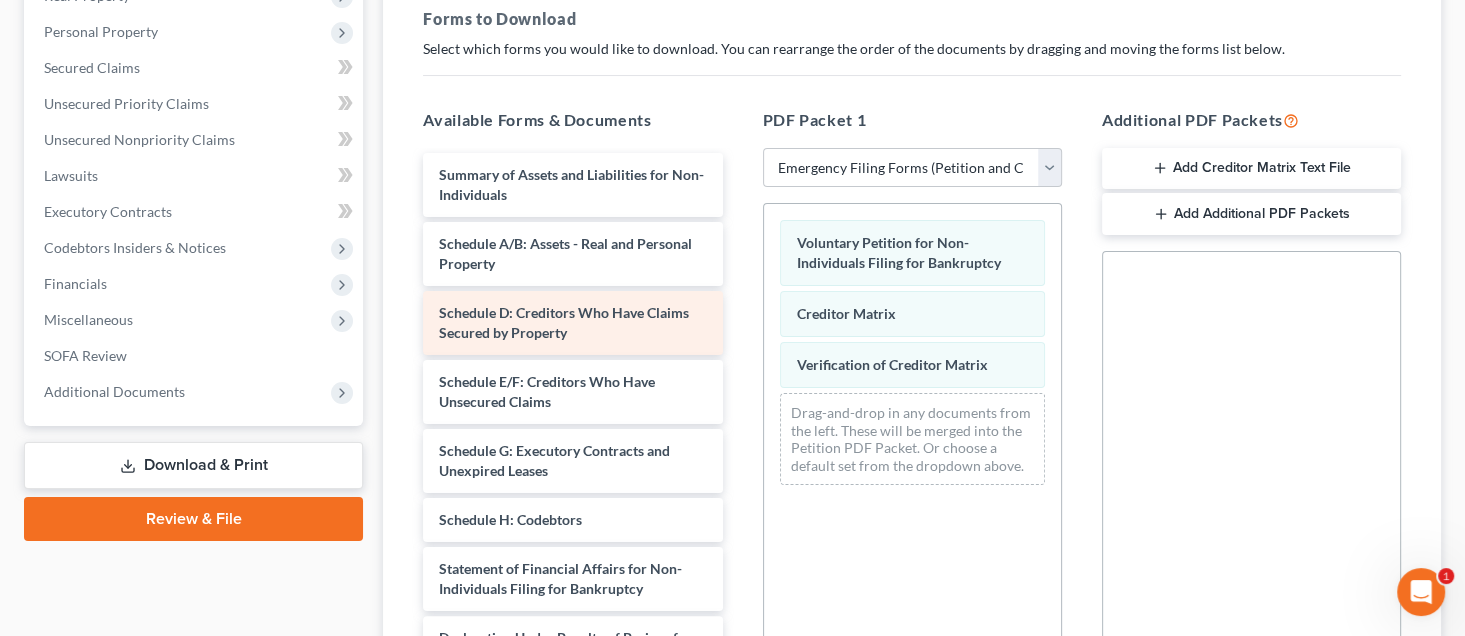scroll, scrollTop: 264, scrollLeft: 0, axis: vertical 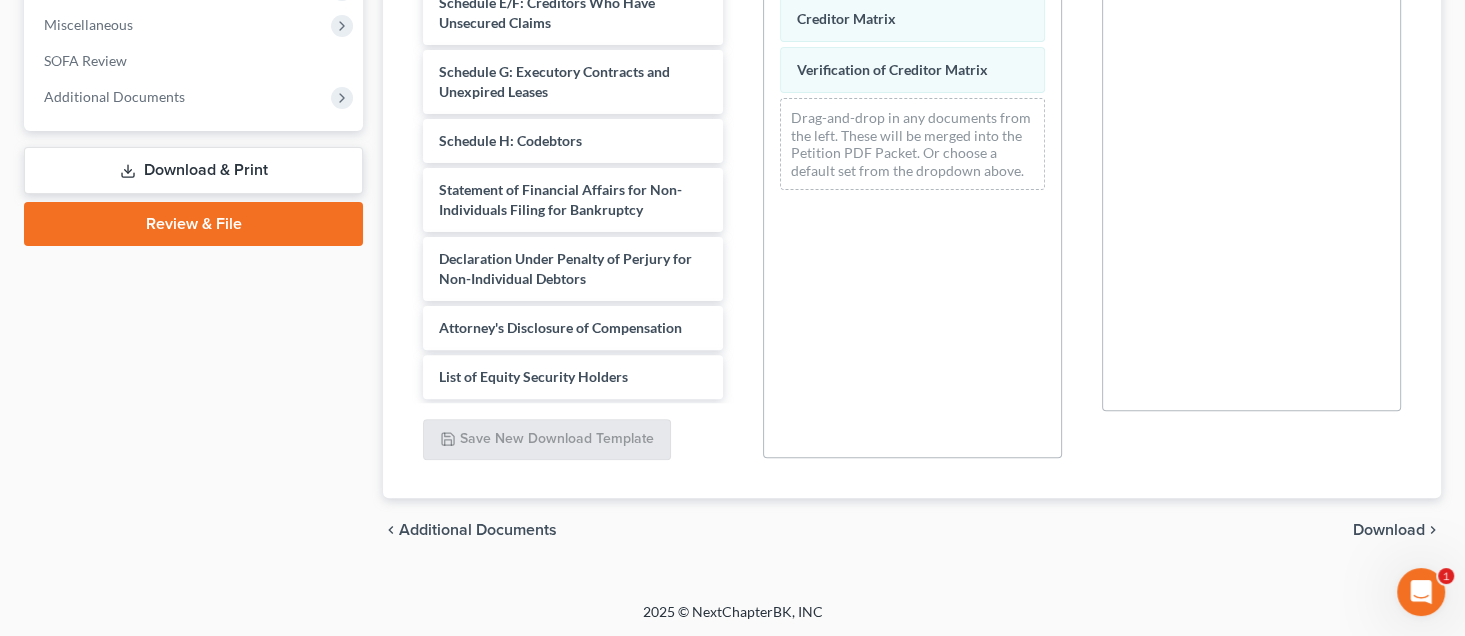 click on "Download & Print" at bounding box center [193, 170] 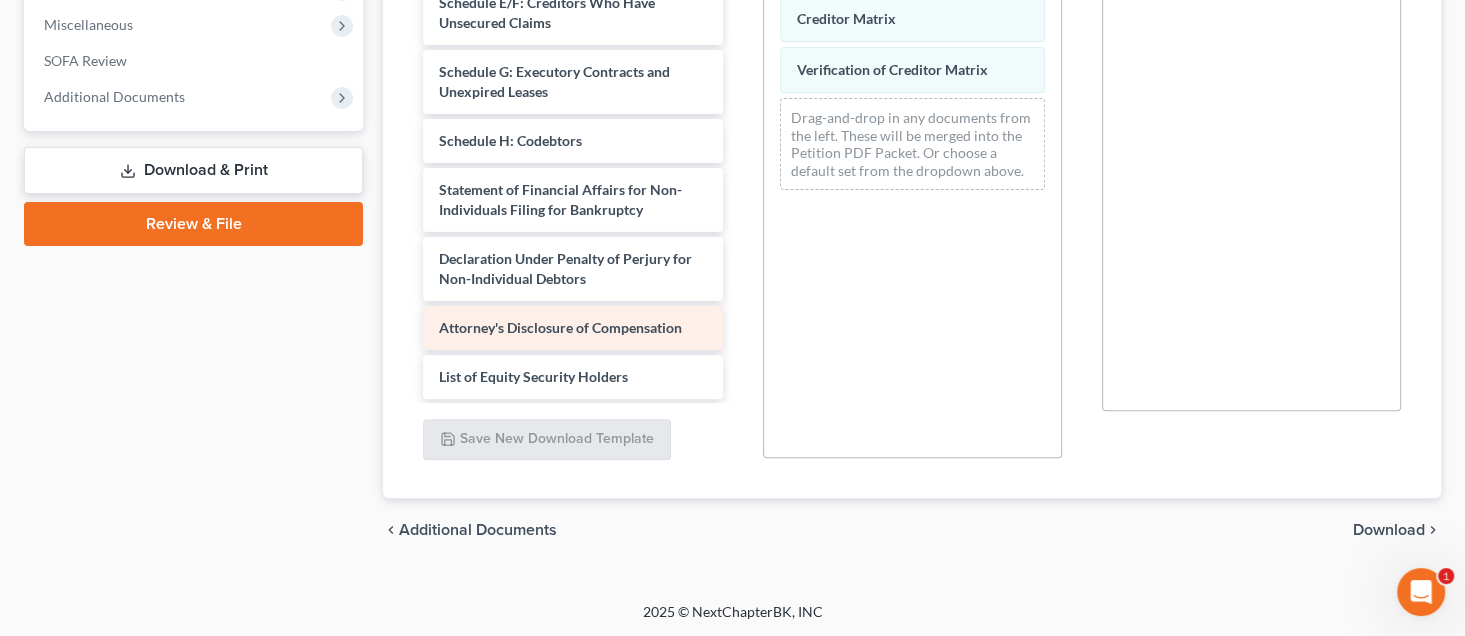scroll, scrollTop: 0, scrollLeft: 0, axis: both 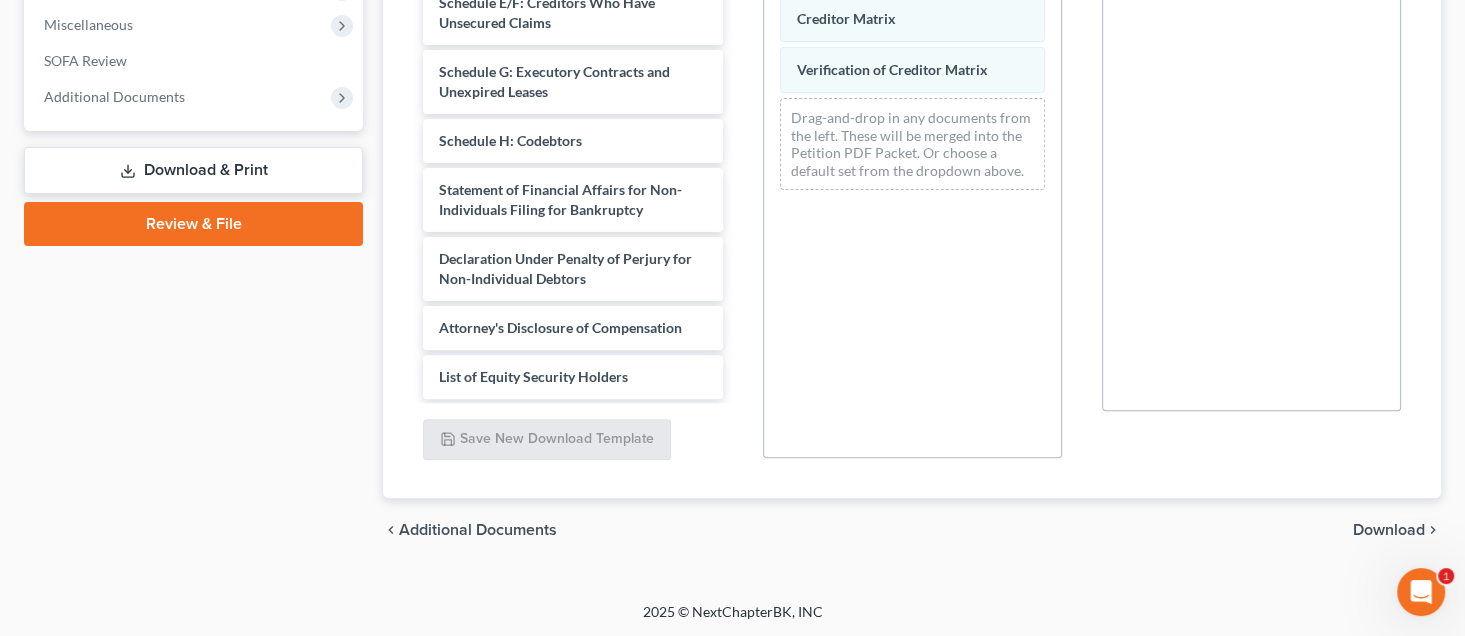 click on "Voluntary Petition for Non-Individuals Filing for Bankruptcy Creditor Matrix Verification of Creditor Matrix Drag-and-drop in any documents from the left. These will be merged into the Petition PDF Packet. Or choose a default set from the dropdown above." at bounding box center [912, 183] 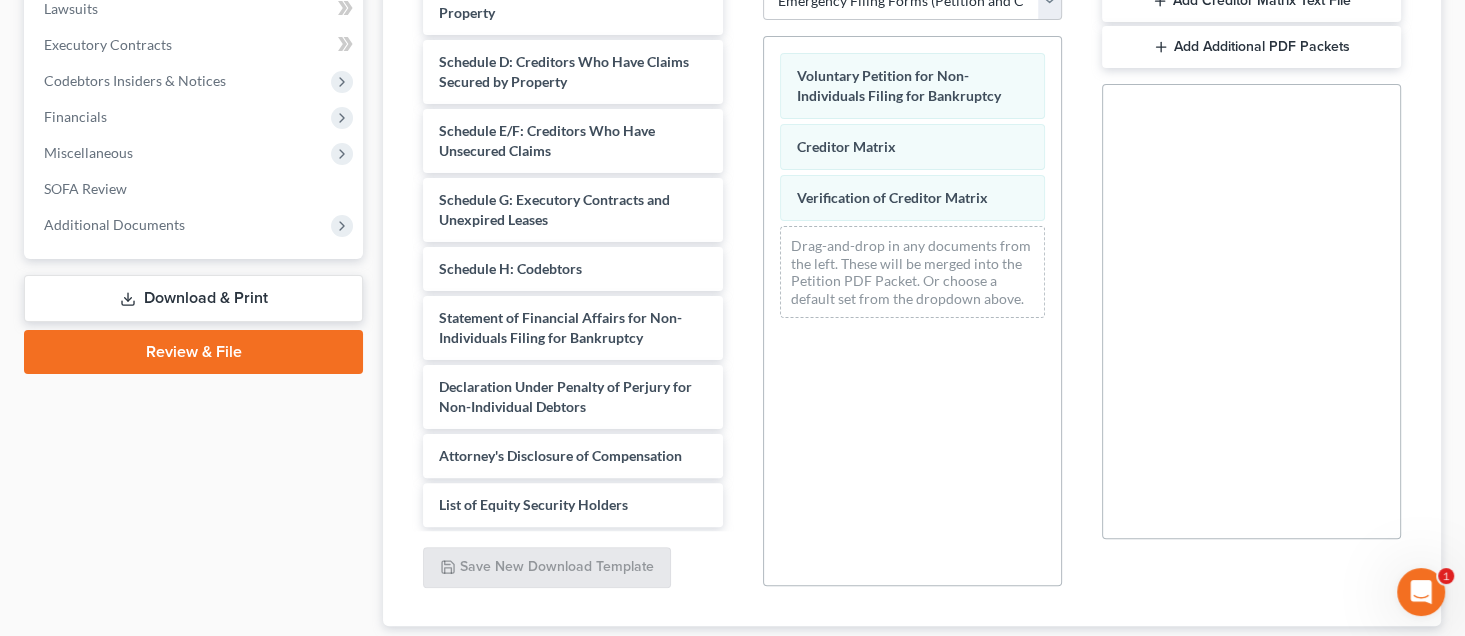 scroll, scrollTop: 431, scrollLeft: 0, axis: vertical 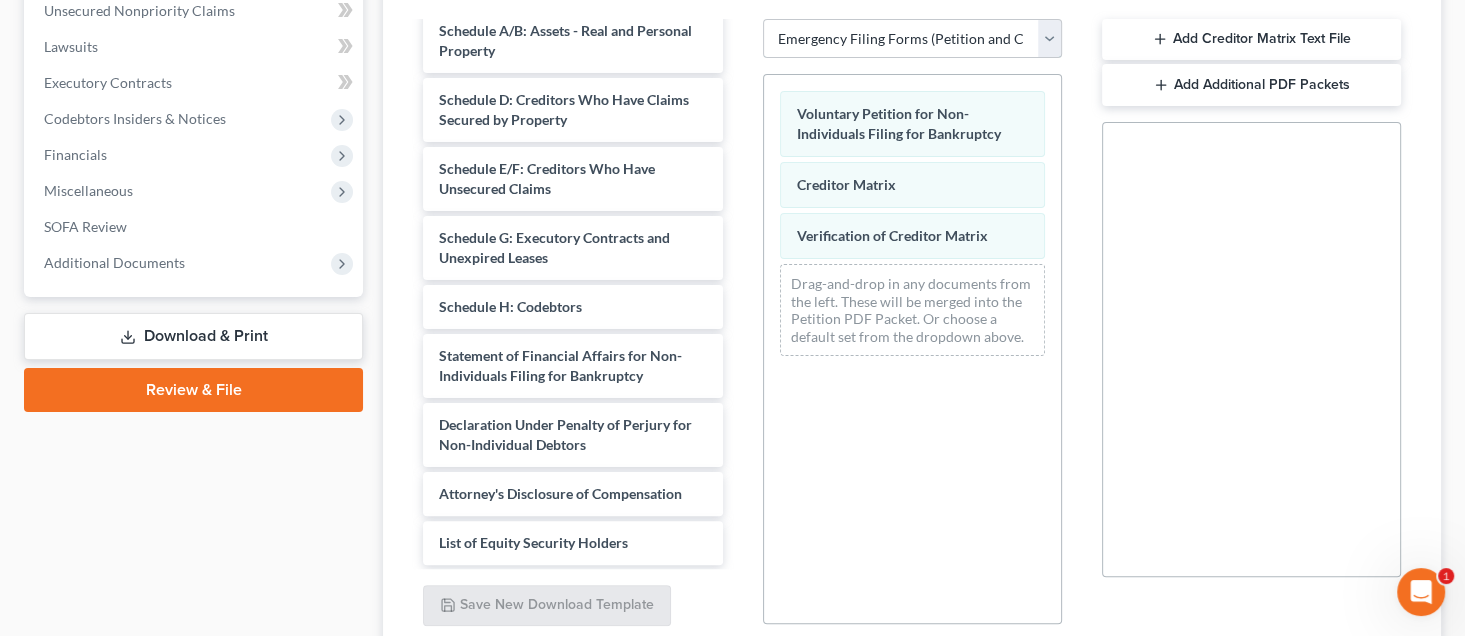 click on "Choose Default Petition PDF Packet Complete Bankruptcy Petition (all forms and schedules) Emergency Filing Forms (Petition and Creditor List Only) Amended Forms Signature Pages Only" at bounding box center [912, 39] 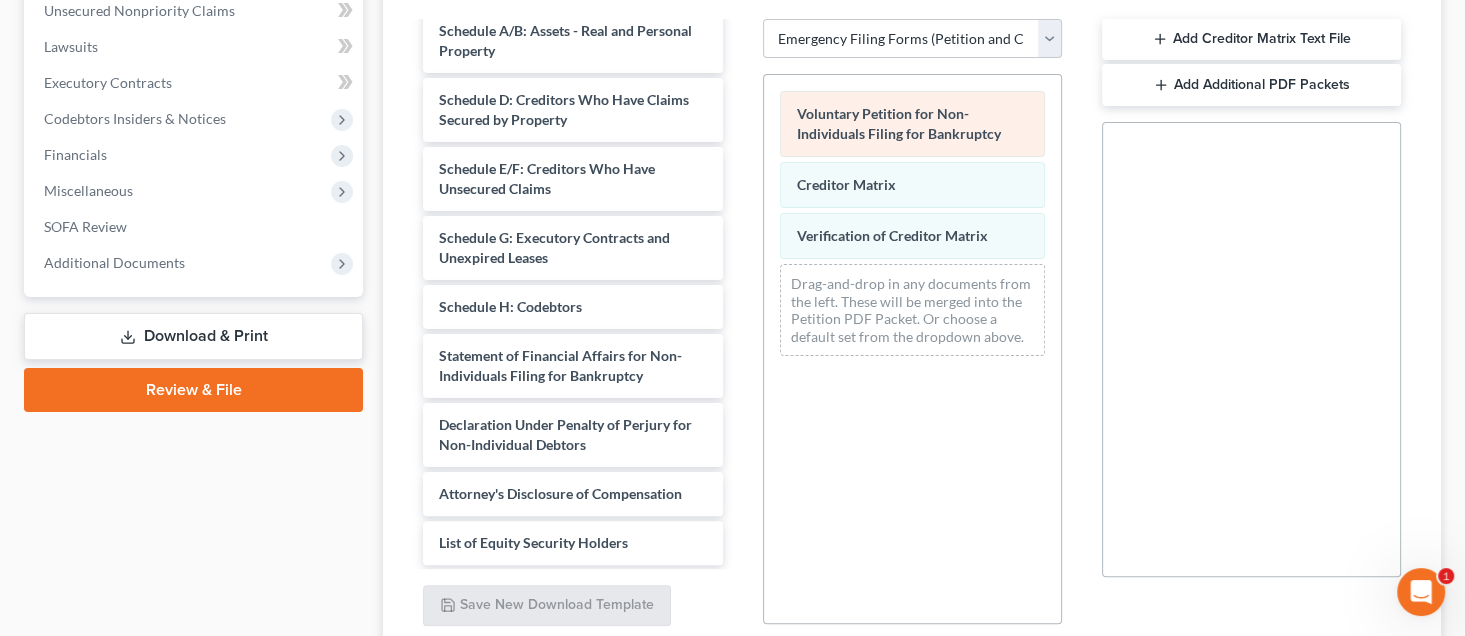 click on "Voluntary Petition for Non-Individuals Filing for Bankruptcy Creditor Matrix Verification of Creditor Matrix Drag-and-drop in any documents from the left. These will be merged into the Petition PDF Packet. Or choose a default set from the dropdown above." at bounding box center (912, 223) 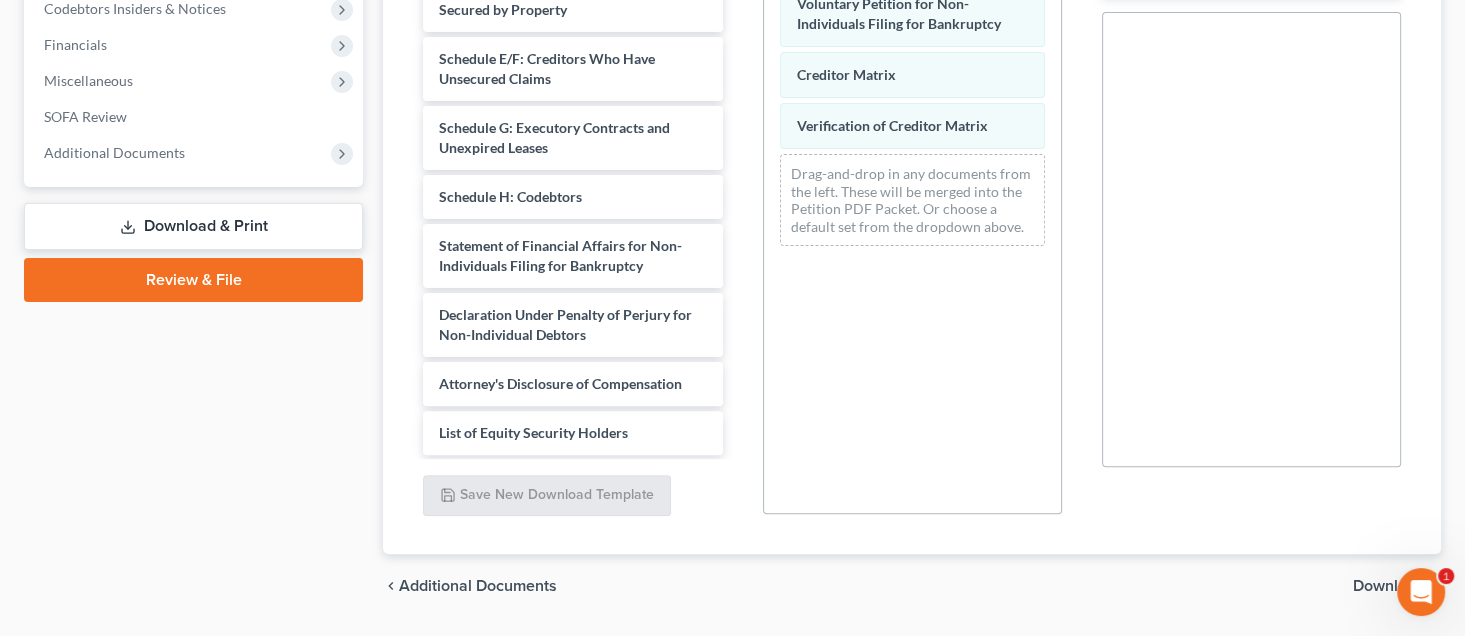 scroll, scrollTop: 597, scrollLeft: 0, axis: vertical 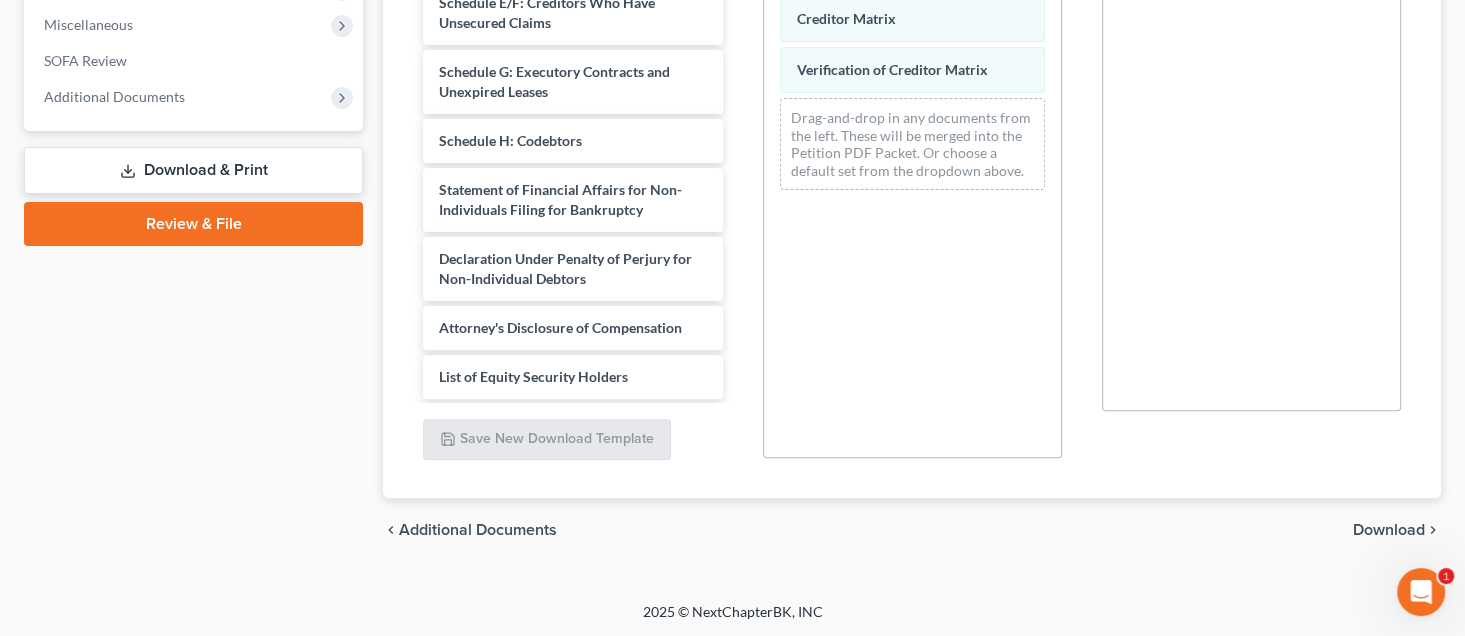 click 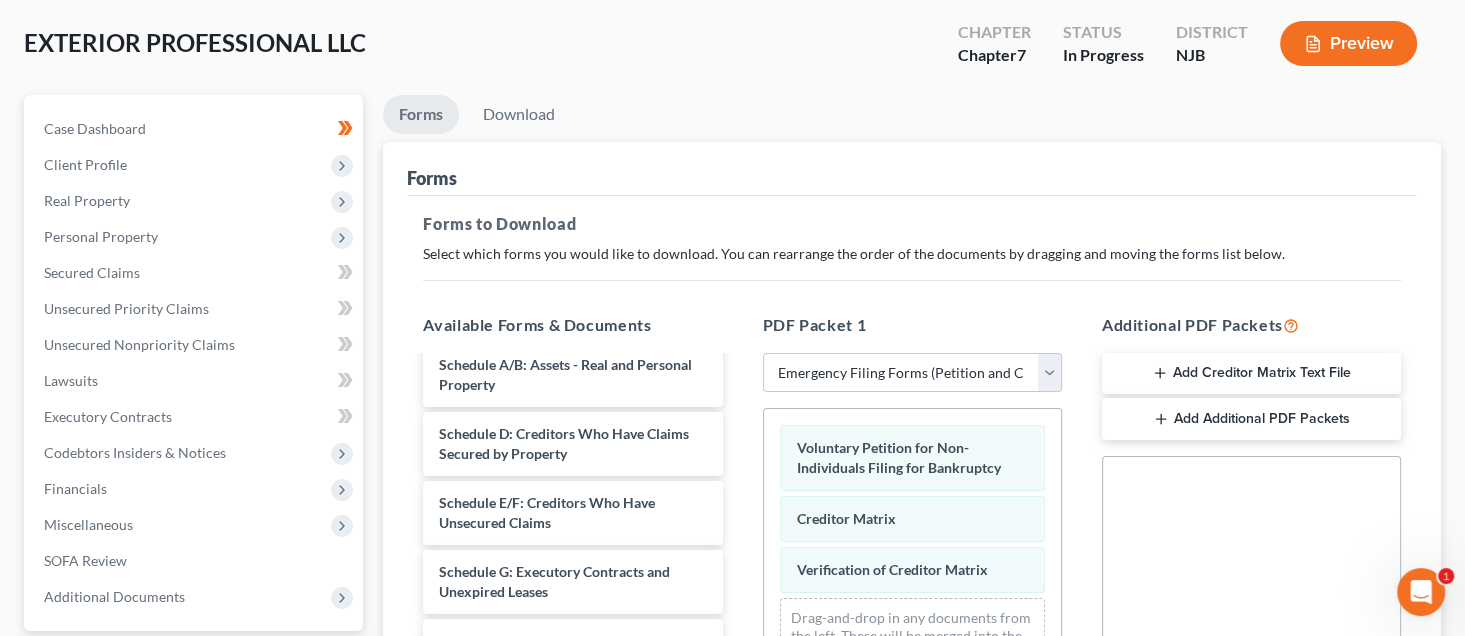 scroll, scrollTop: 597, scrollLeft: 0, axis: vertical 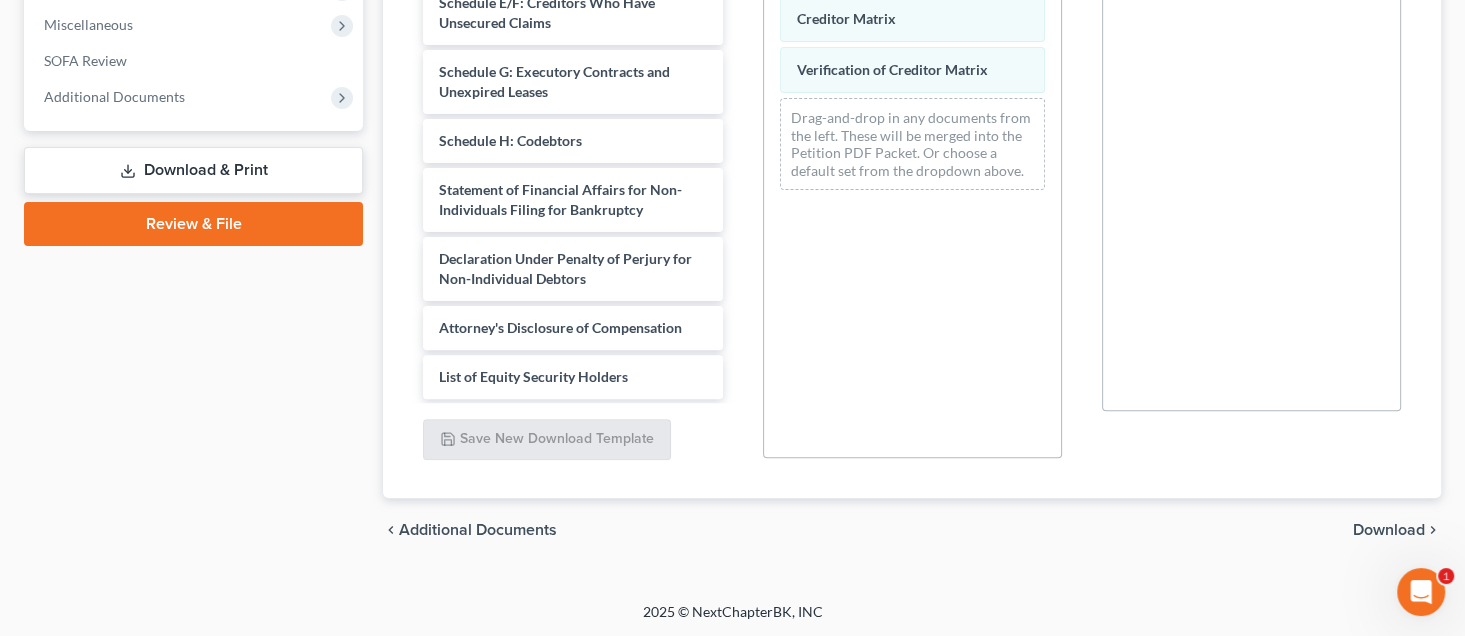 click on "Download" at bounding box center (1389, 530) 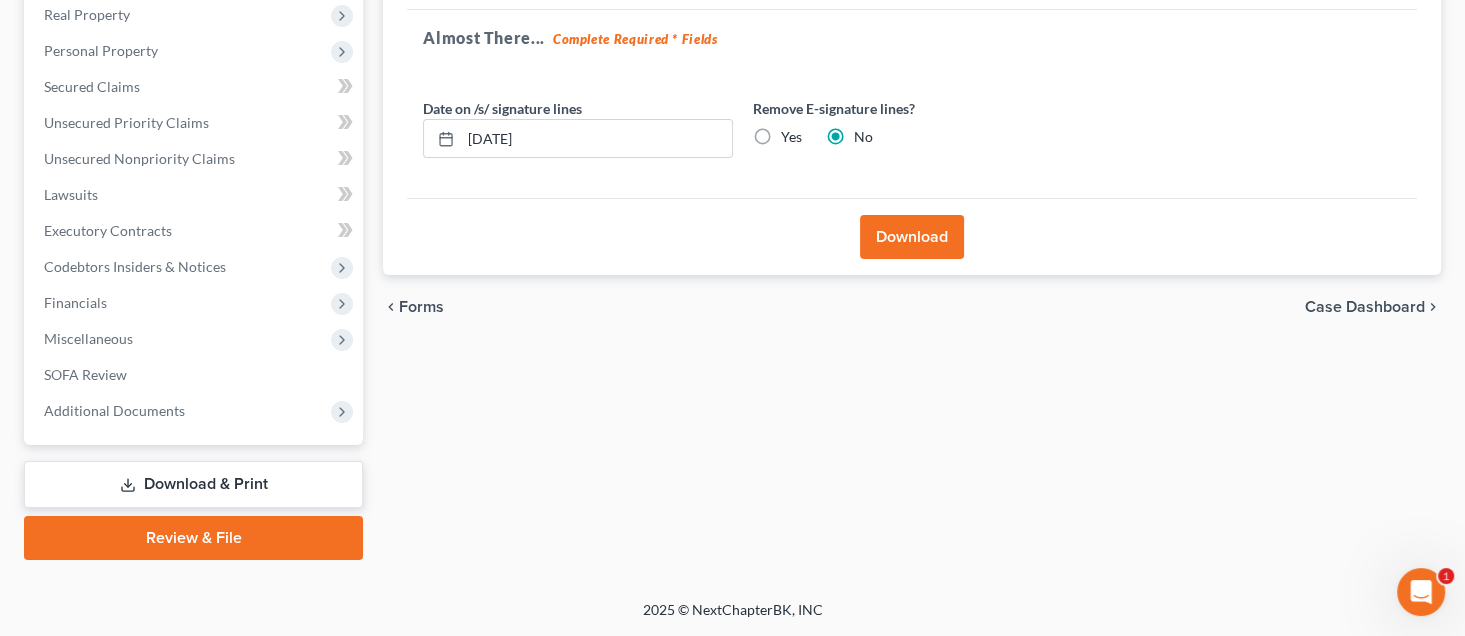scroll, scrollTop: 281, scrollLeft: 0, axis: vertical 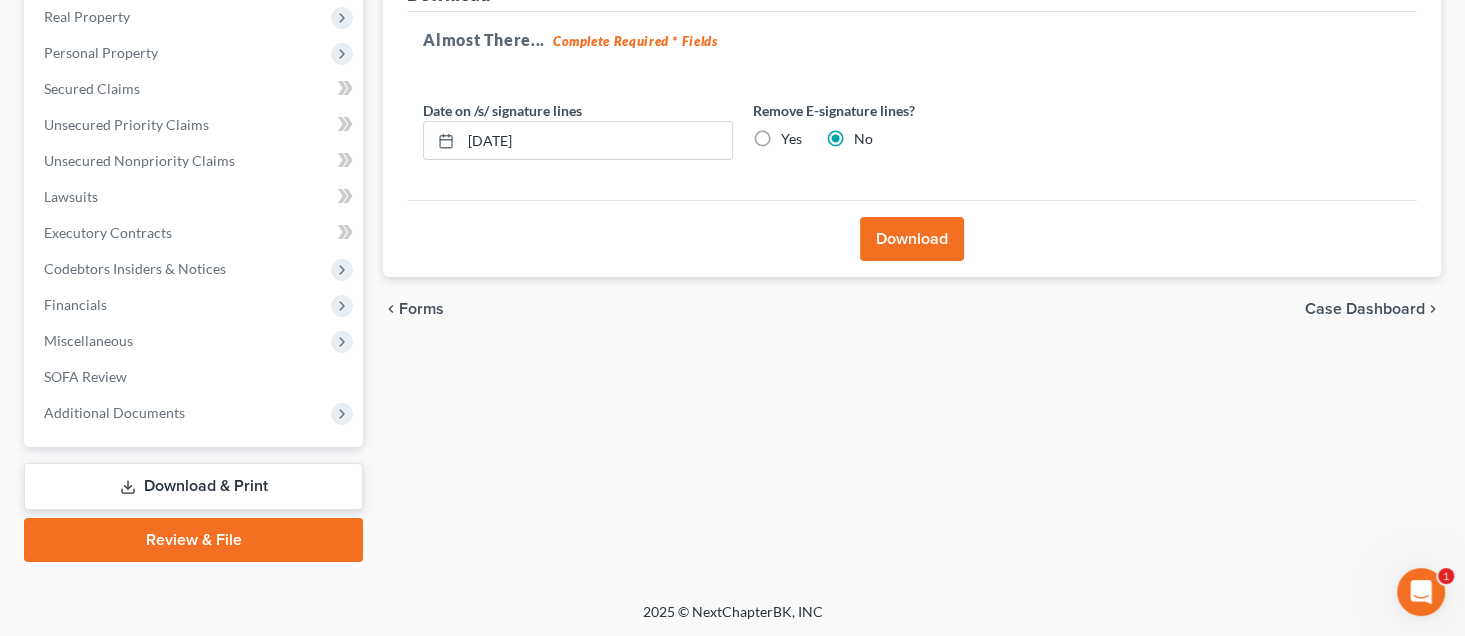 click on "Download" at bounding box center (912, 239) 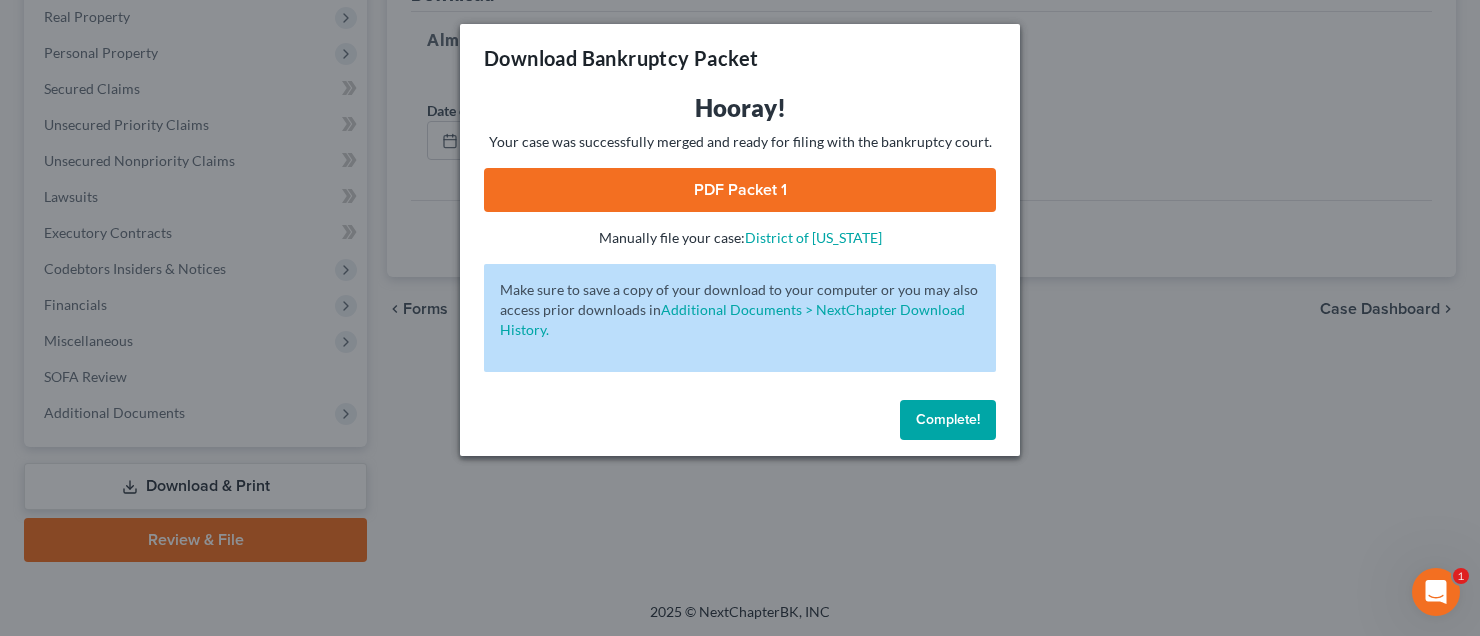 click on "PDF Packet 1" at bounding box center [740, 190] 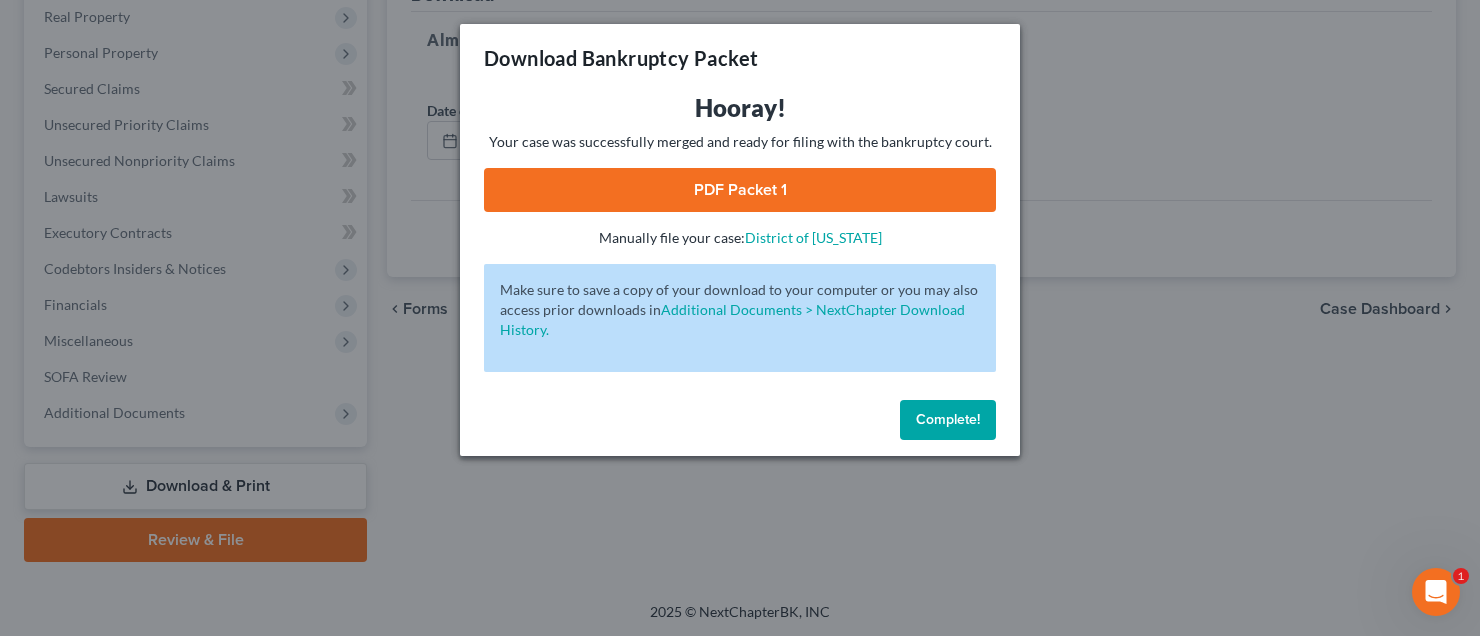 click on "Download Bankruptcy Packet
Hooray! Your case was successfully merged and ready for filing with the bankruptcy court. PDF Packet 1 -  Manually file your case:  District of New Jersey Oops! There was an error with generating the download packet. -
Make sure to save a copy of your download to your computer or you may also access prior downloads in  Additional Documents > NextChapter Download History.
Complete!" at bounding box center (740, 318) 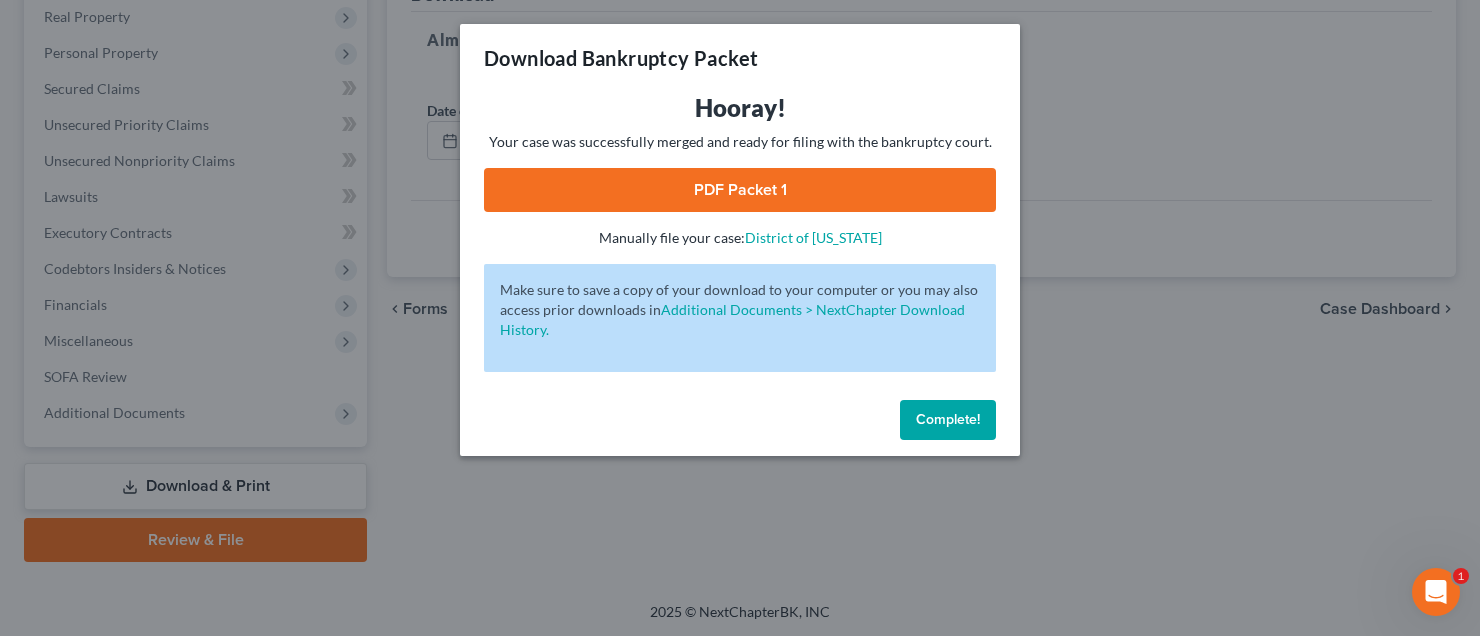 click on "Download Bankruptcy Packet
Hooray! Your case was successfully merged and ready for filing with the bankruptcy court. PDF Packet 1 -  Manually file your case:  District of New Jersey Oops! There was an error with generating the download packet. -
Make sure to save a copy of your download to your computer or you may also access prior downloads in  Additional Documents > NextChapter Download History.
Complete!" at bounding box center (740, 318) 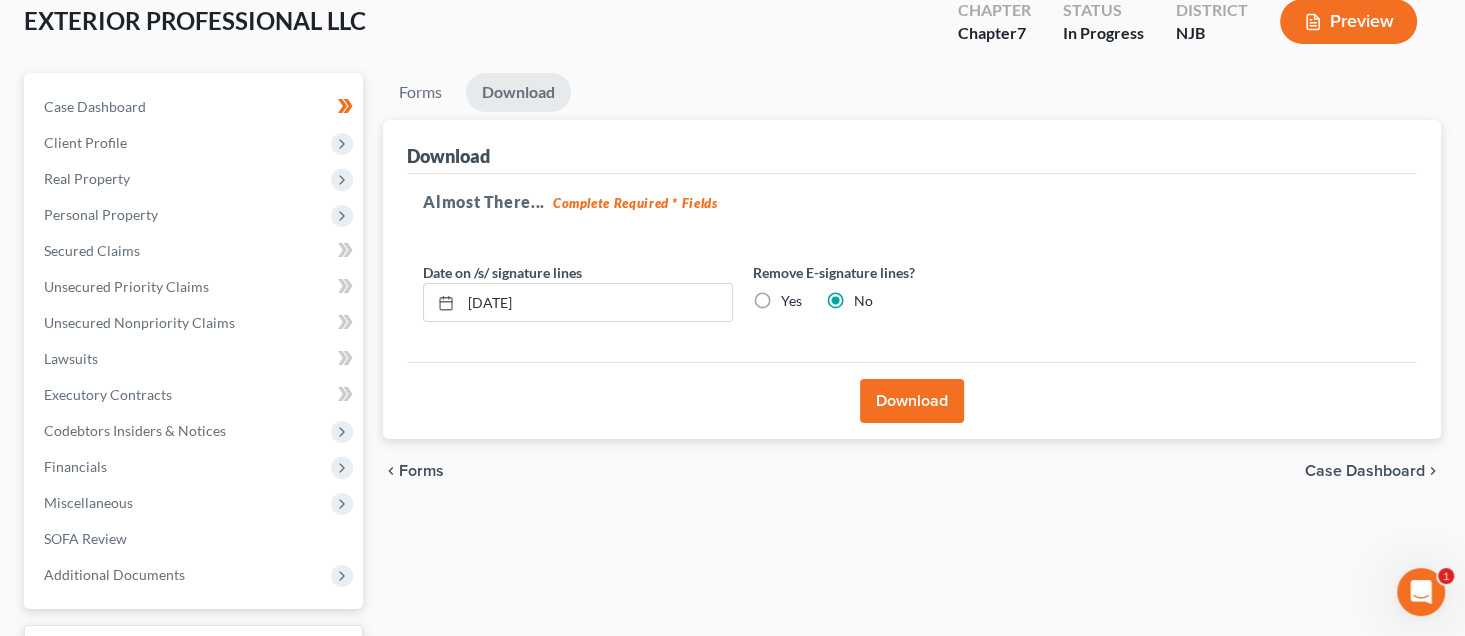 scroll, scrollTop: 0, scrollLeft: 0, axis: both 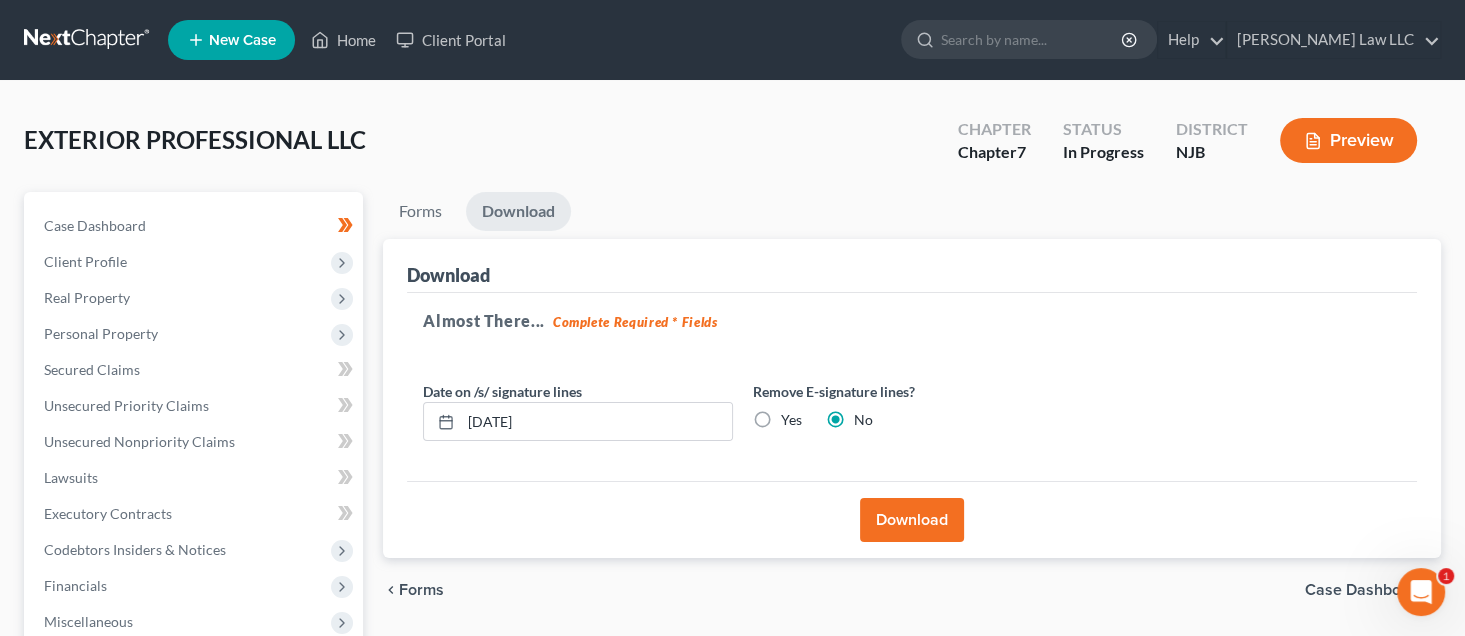 click on "Download" at bounding box center (518, 211) 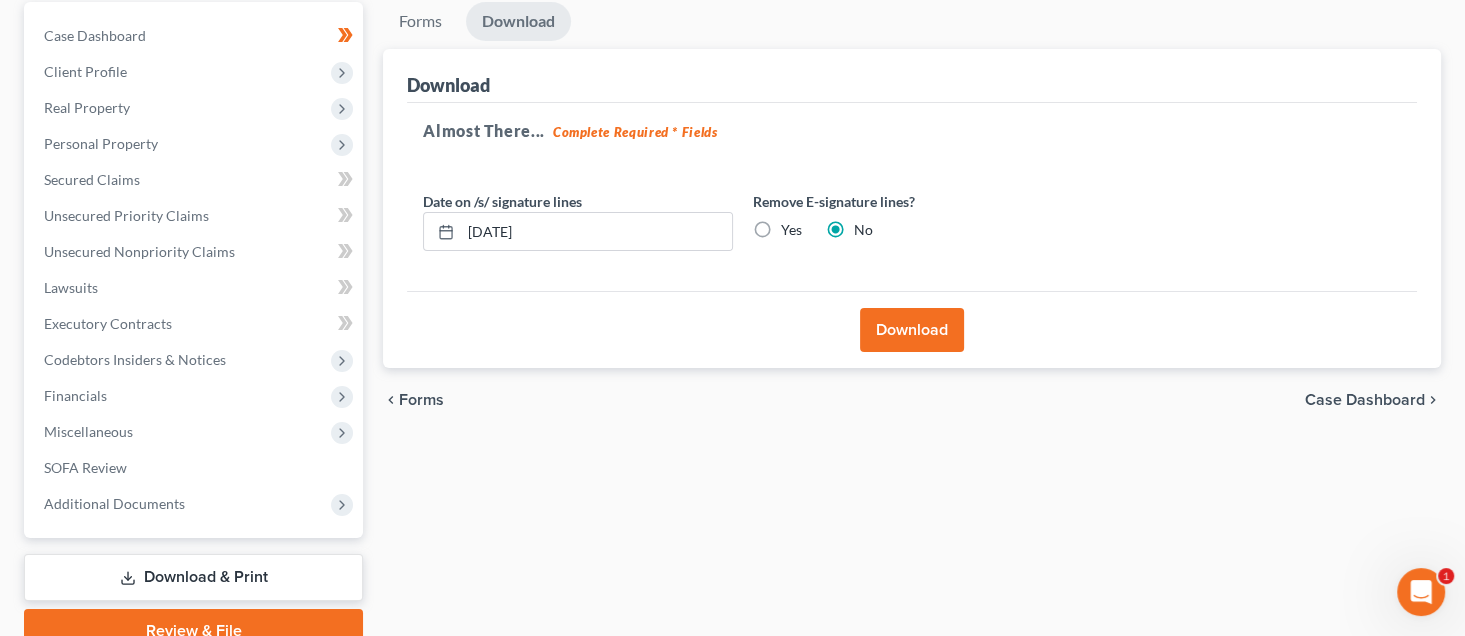 scroll, scrollTop: 281, scrollLeft: 0, axis: vertical 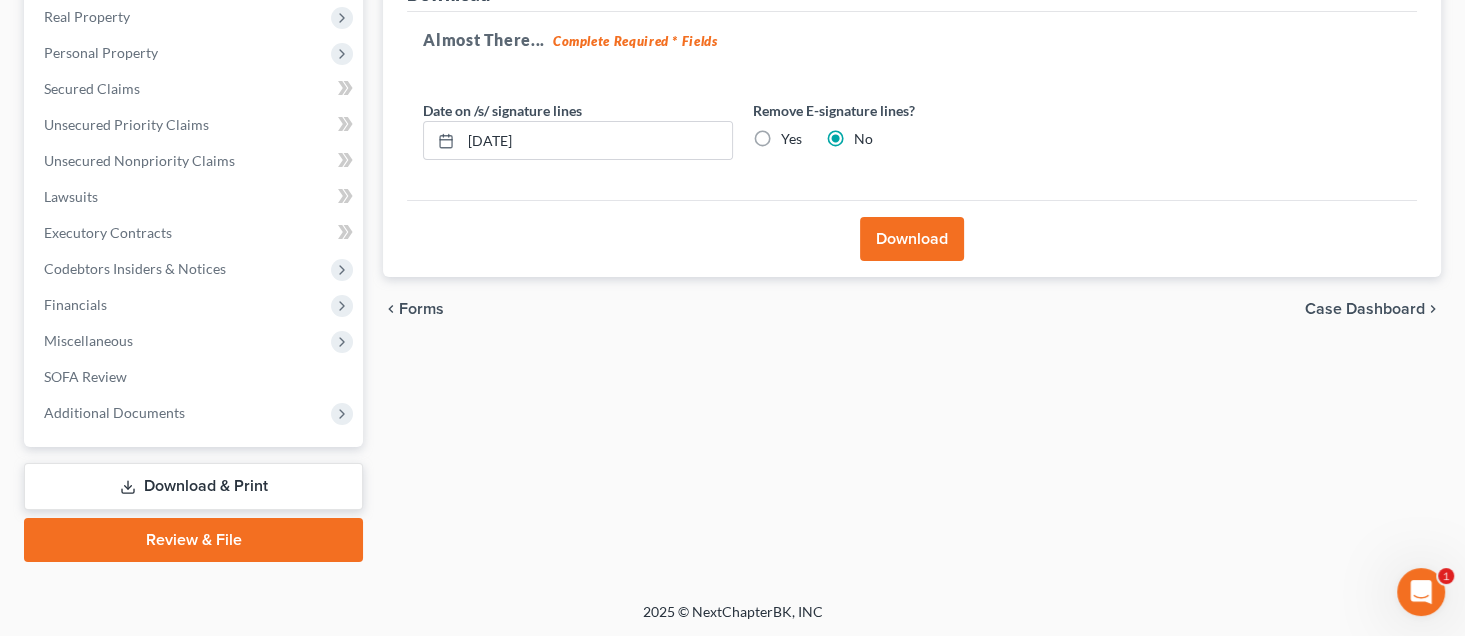 click on "Review & File" at bounding box center (193, 540) 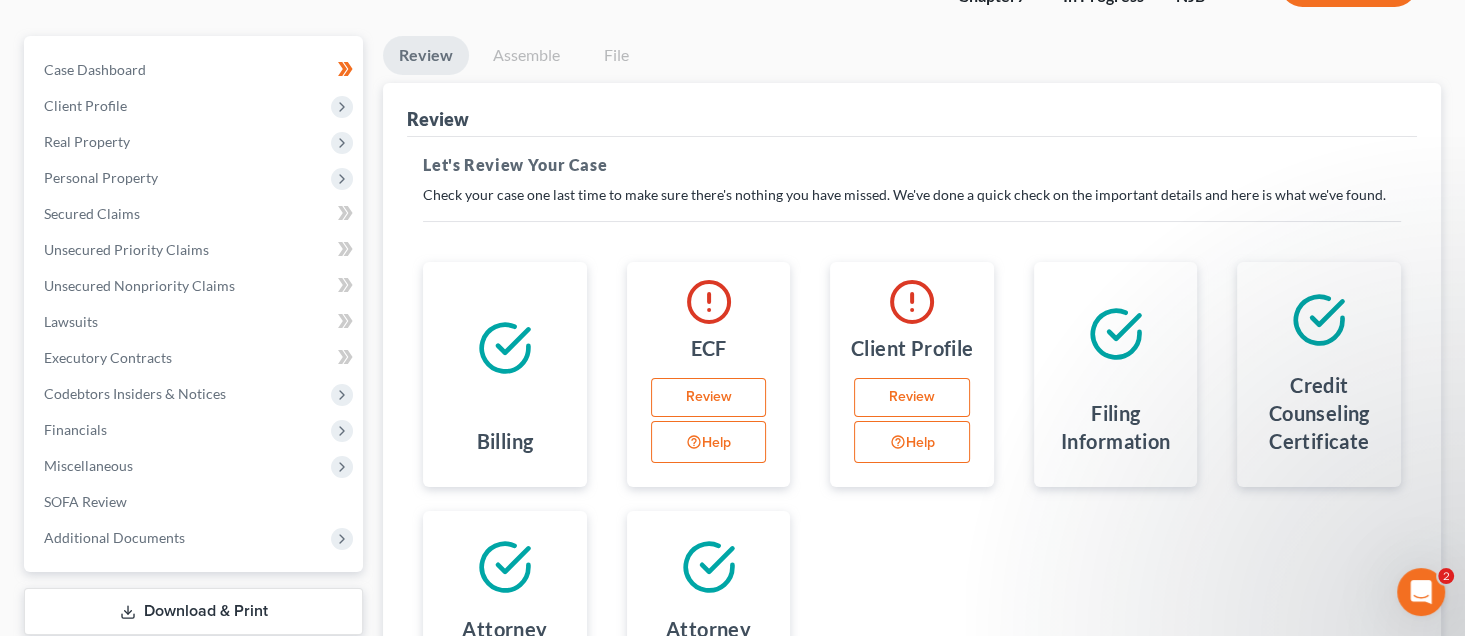 scroll, scrollTop: 408, scrollLeft: 0, axis: vertical 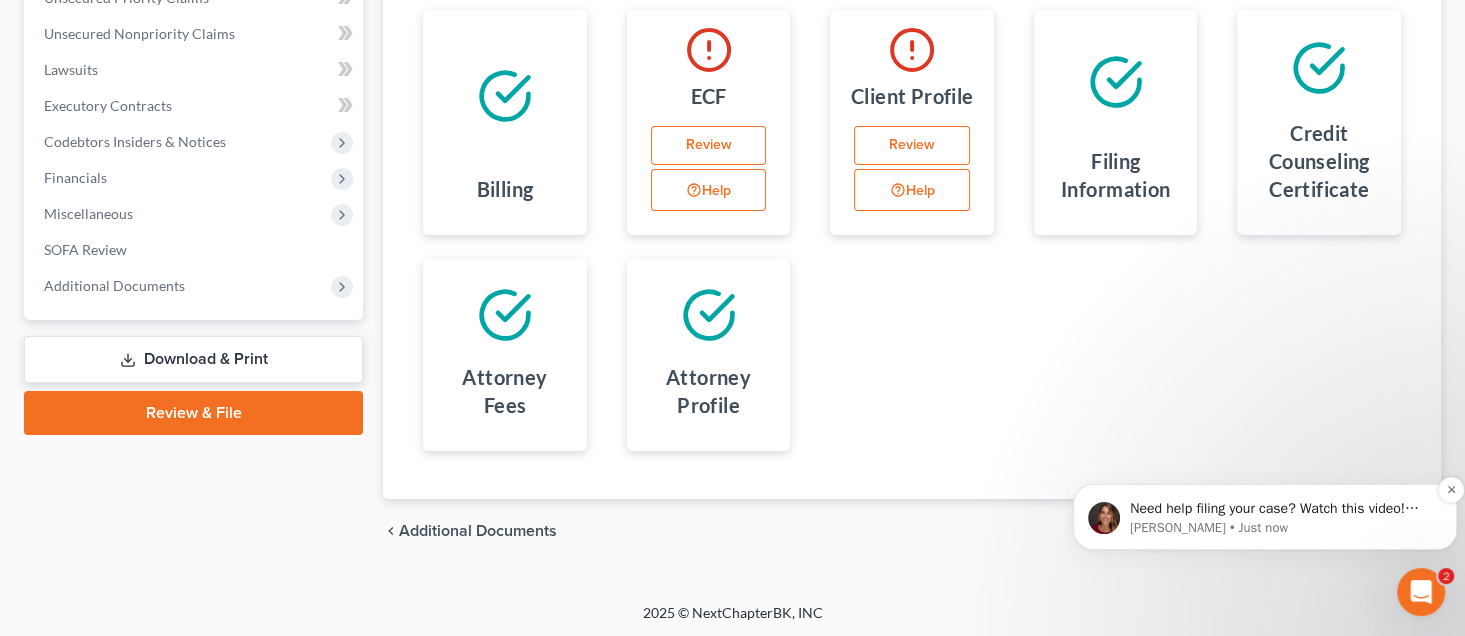 click on "Need help filing your case? Watch this video!  Still need help? Here are two articles with instructions on how to assemble your case for filing:     Please feel free to reach out to me directly with any questions.  Have a great day! 😄" at bounding box center (1281, 509) 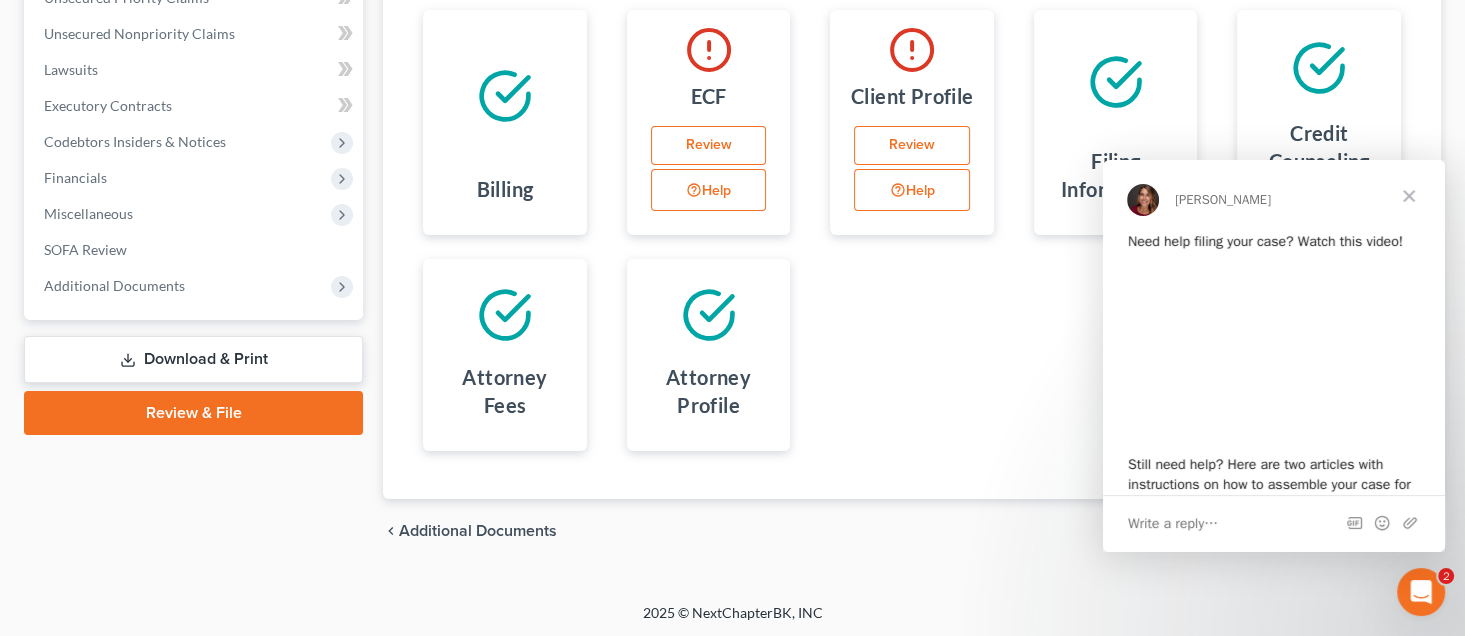 scroll, scrollTop: 0, scrollLeft: 0, axis: both 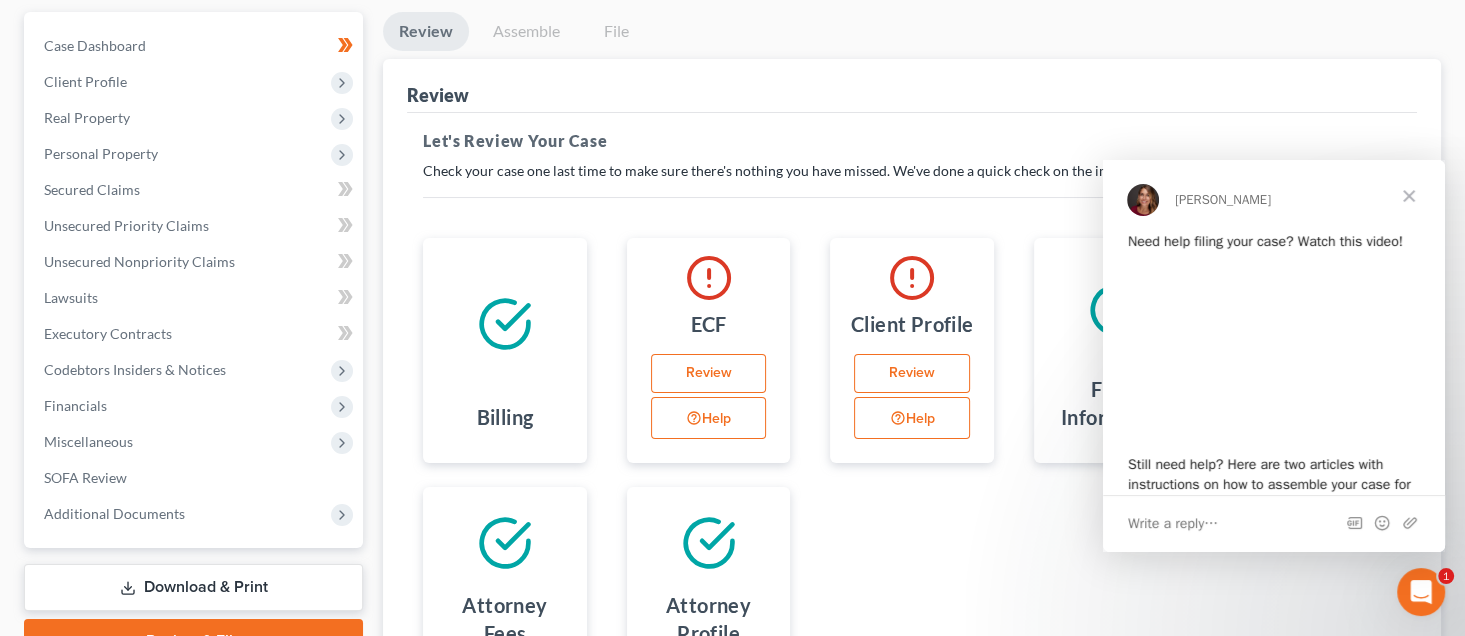 click at bounding box center [1409, 196] 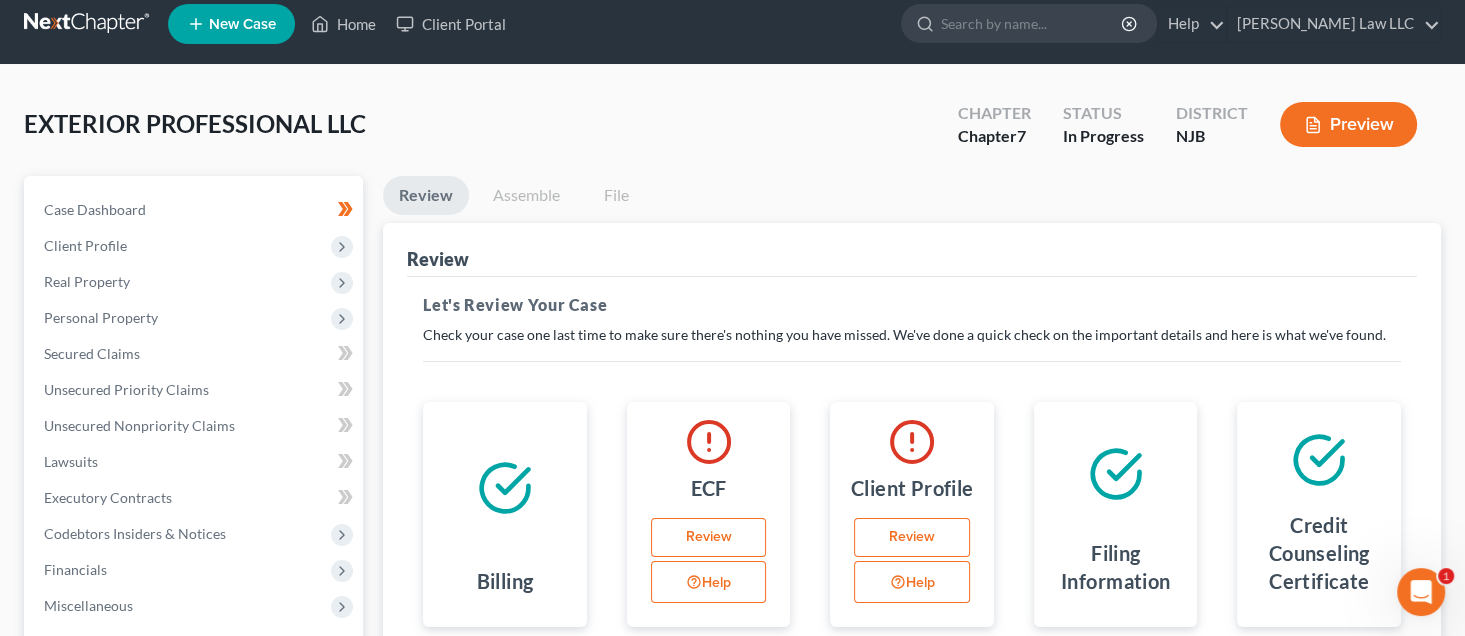 scroll, scrollTop: 0, scrollLeft: 0, axis: both 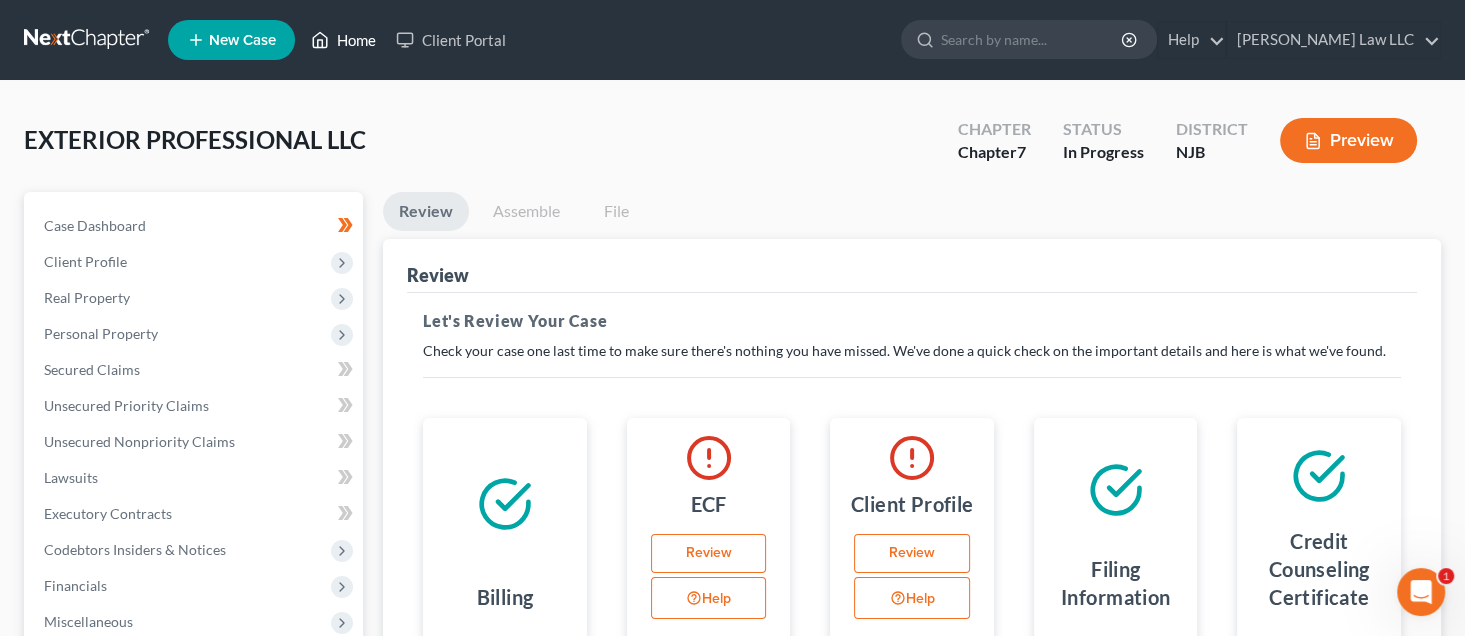 click on "Home" at bounding box center [343, 40] 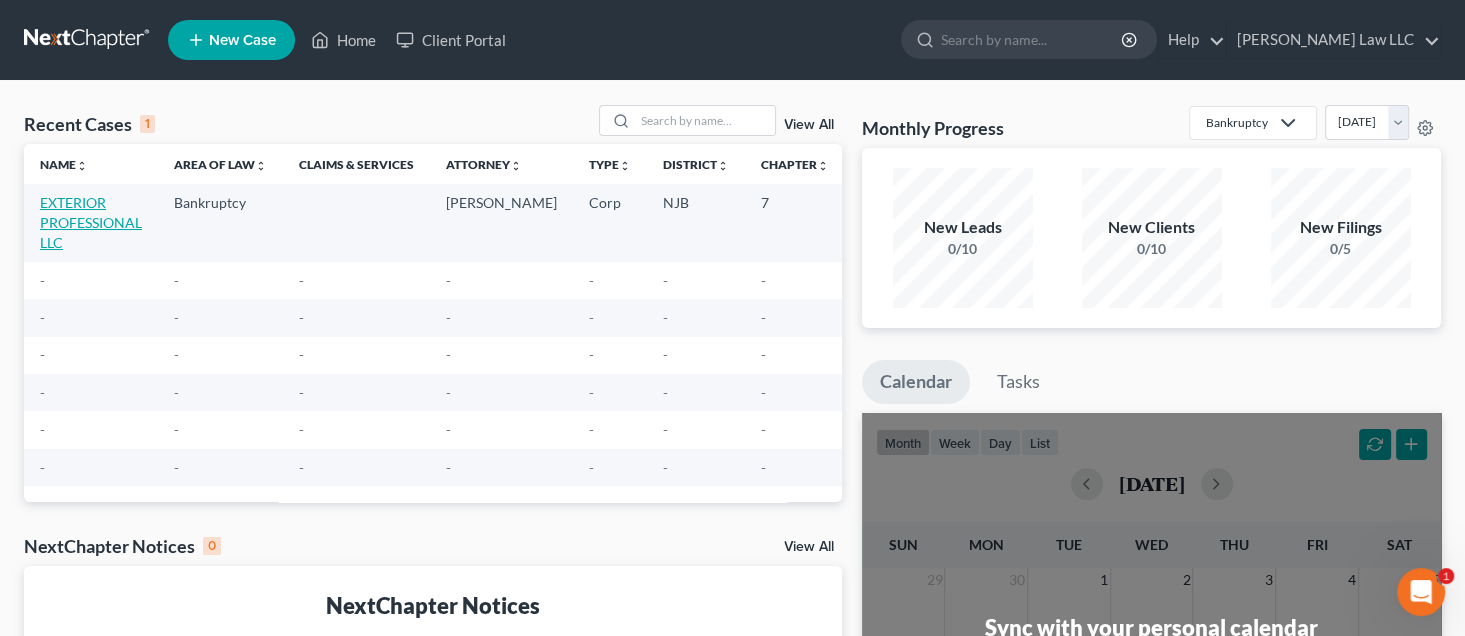 click on "EXTERIOR PROFESSIONAL LLC" at bounding box center [91, 222] 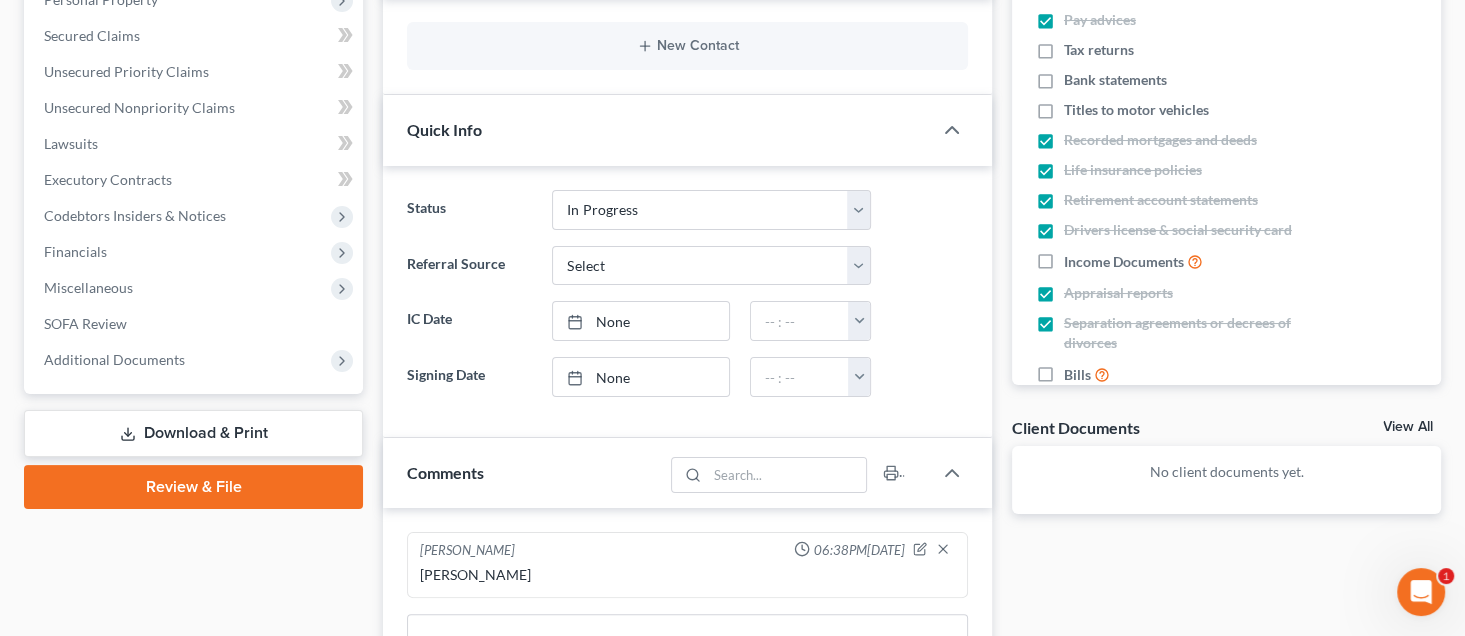 scroll, scrollTop: 333, scrollLeft: 0, axis: vertical 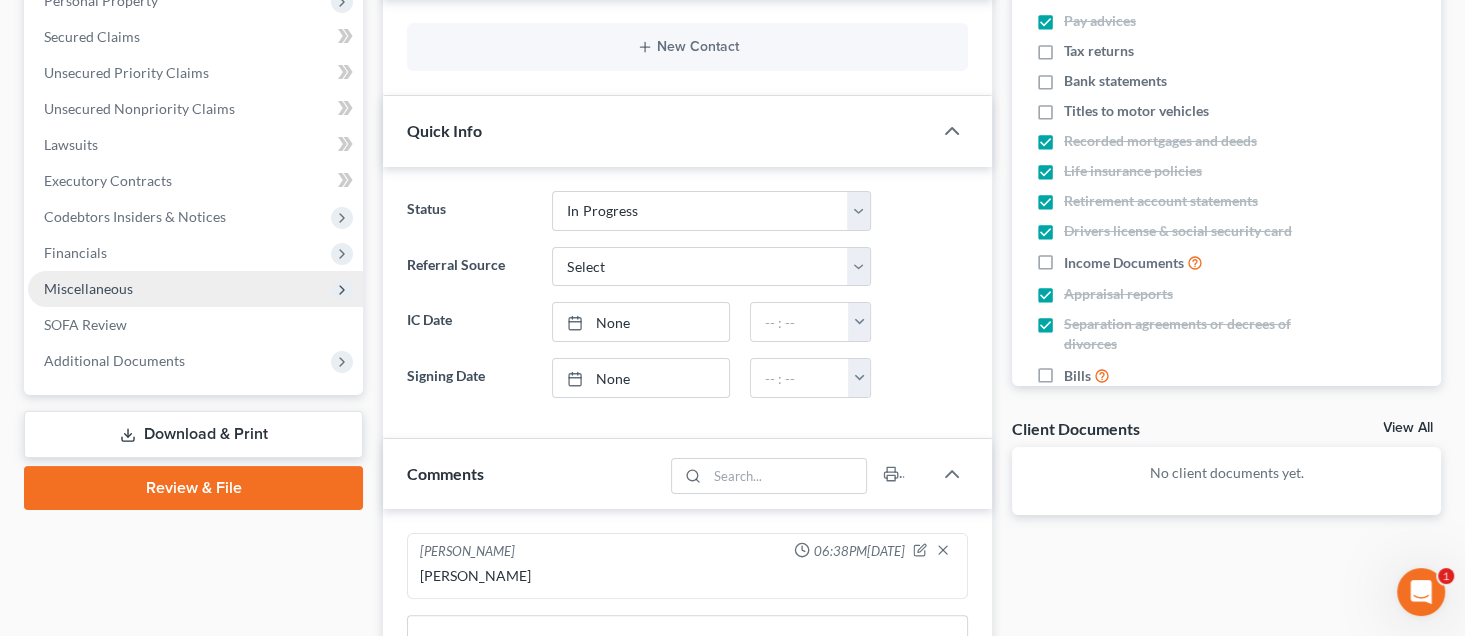 click on "Miscellaneous" at bounding box center (88, 288) 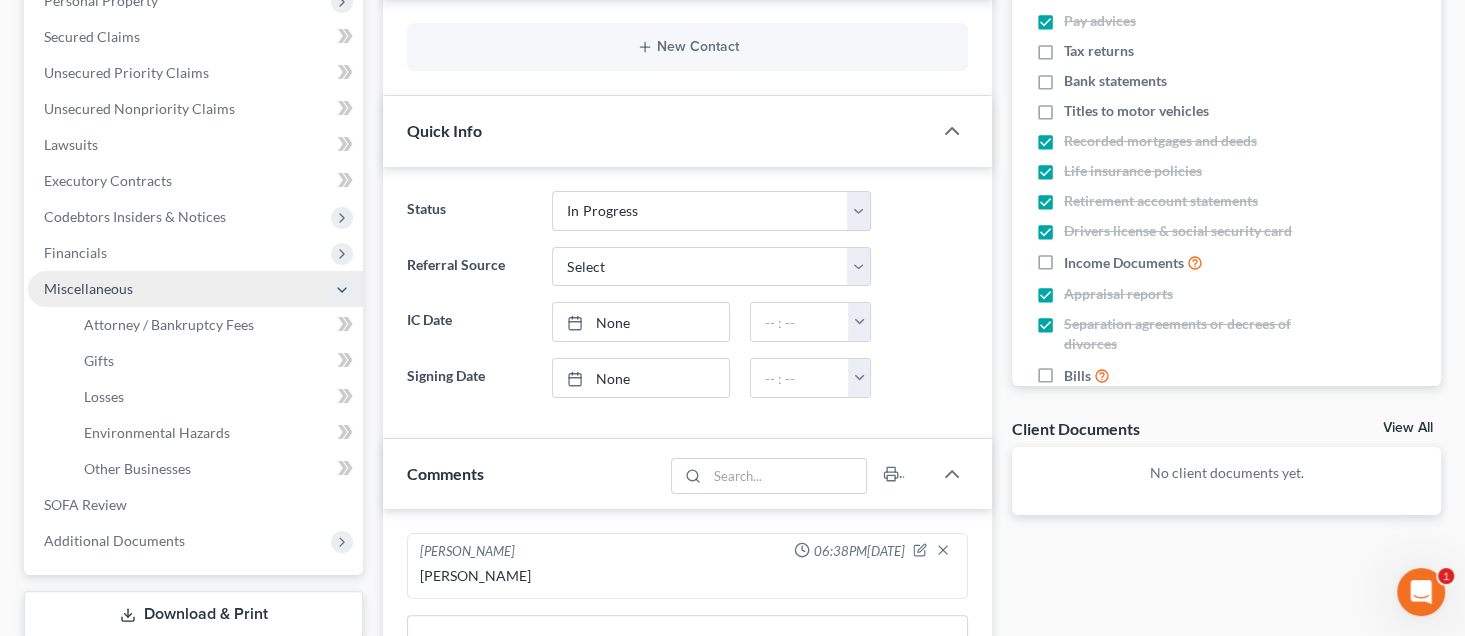 click on "Miscellaneous" at bounding box center [88, 288] 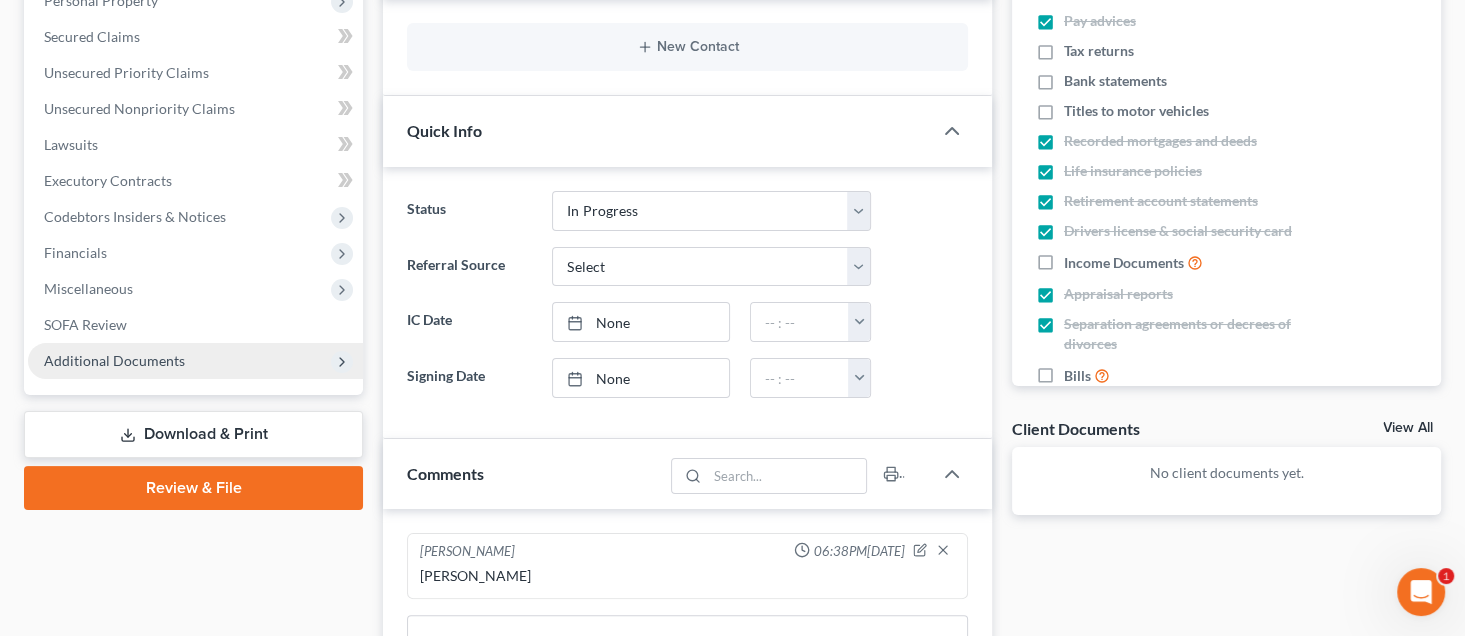click on "Additional Documents" at bounding box center (114, 360) 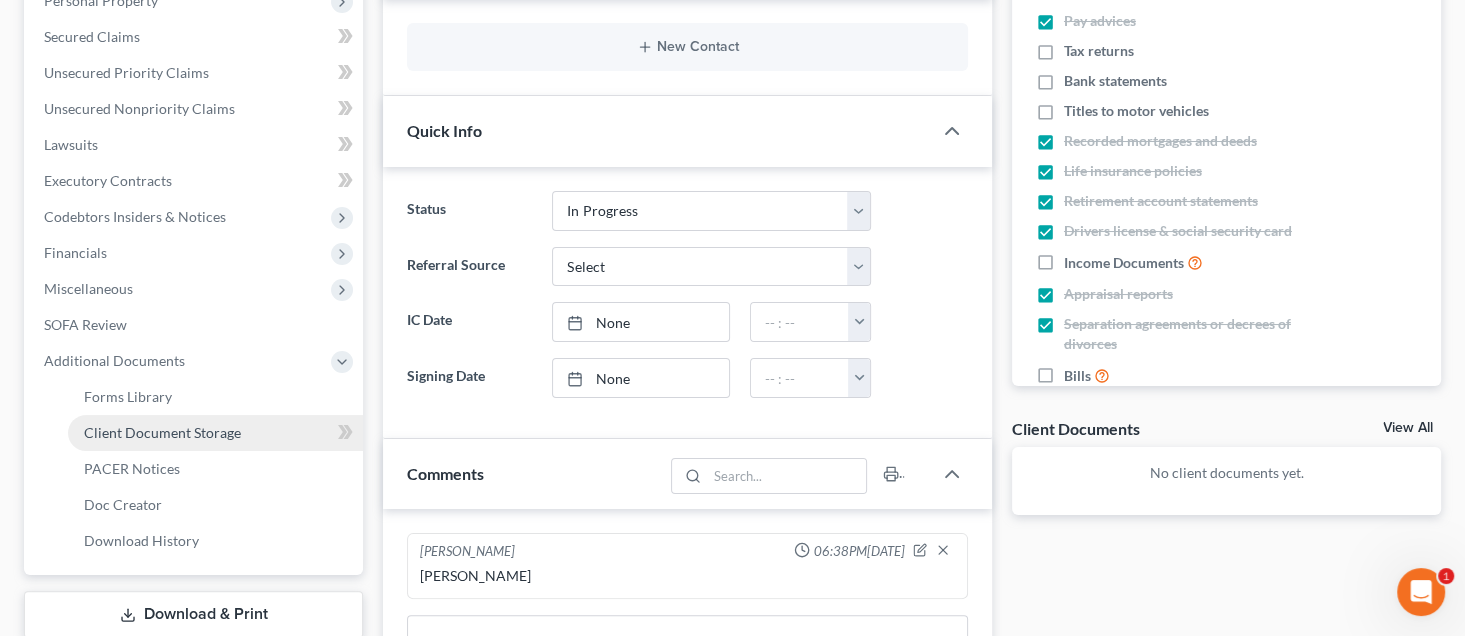 click on "Client Document Storage" at bounding box center (162, 432) 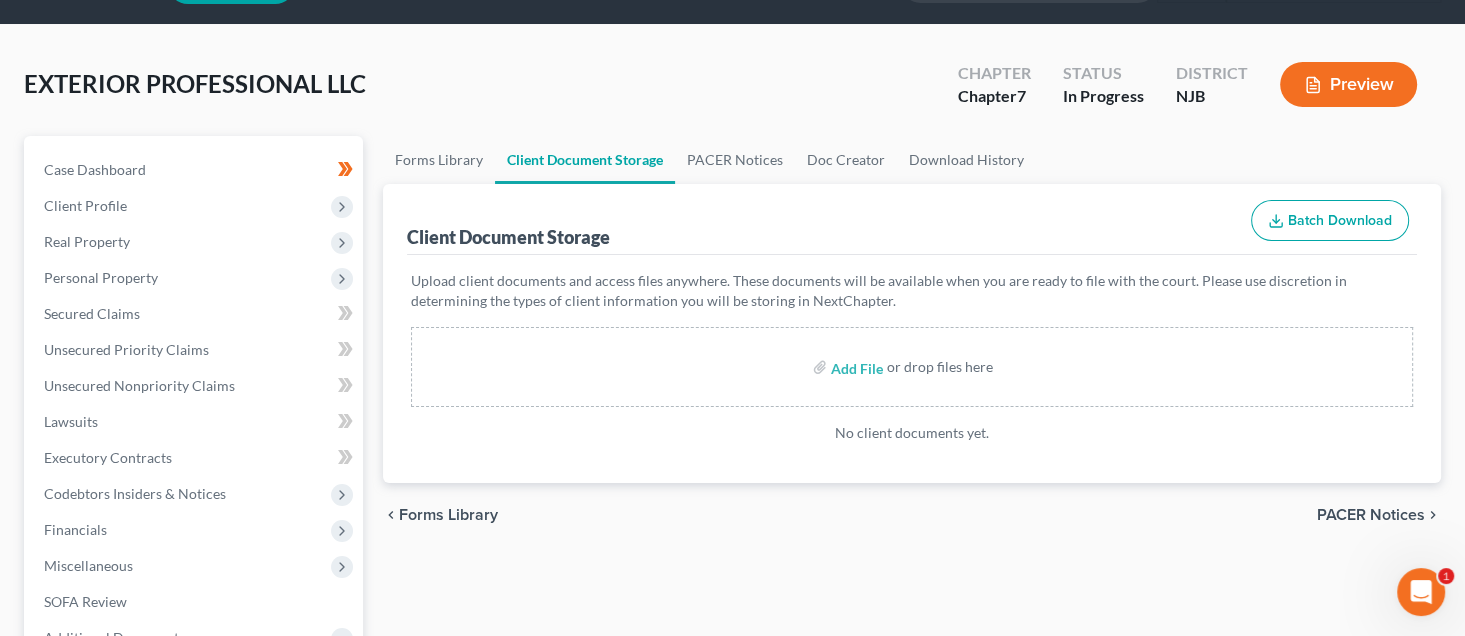 scroll, scrollTop: 0, scrollLeft: 0, axis: both 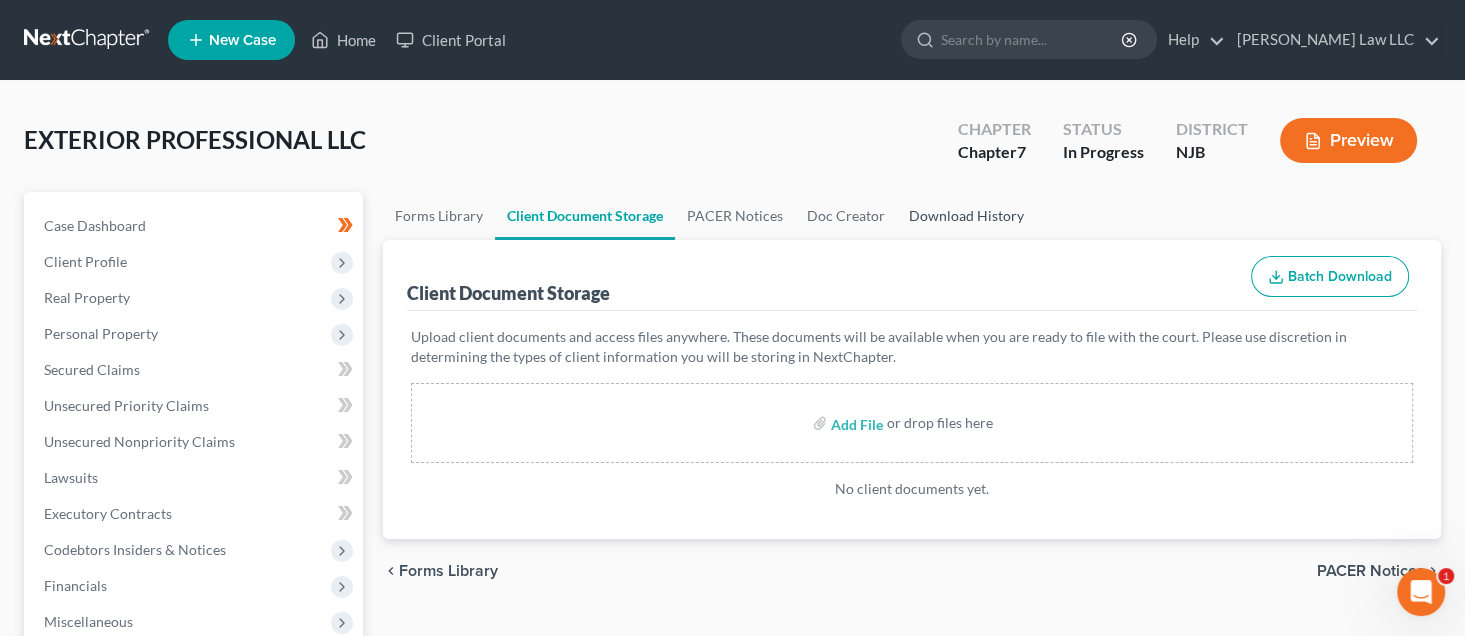 click on "Download History" at bounding box center [966, 216] 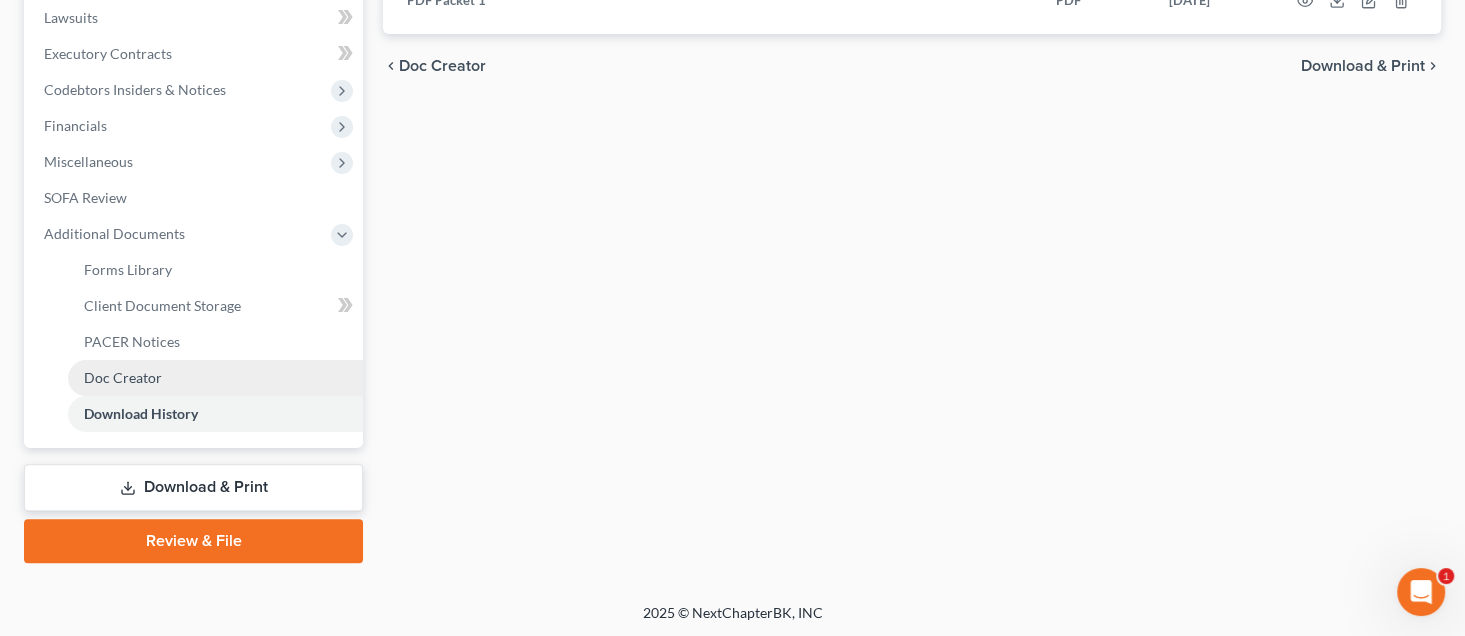 scroll, scrollTop: 461, scrollLeft: 0, axis: vertical 